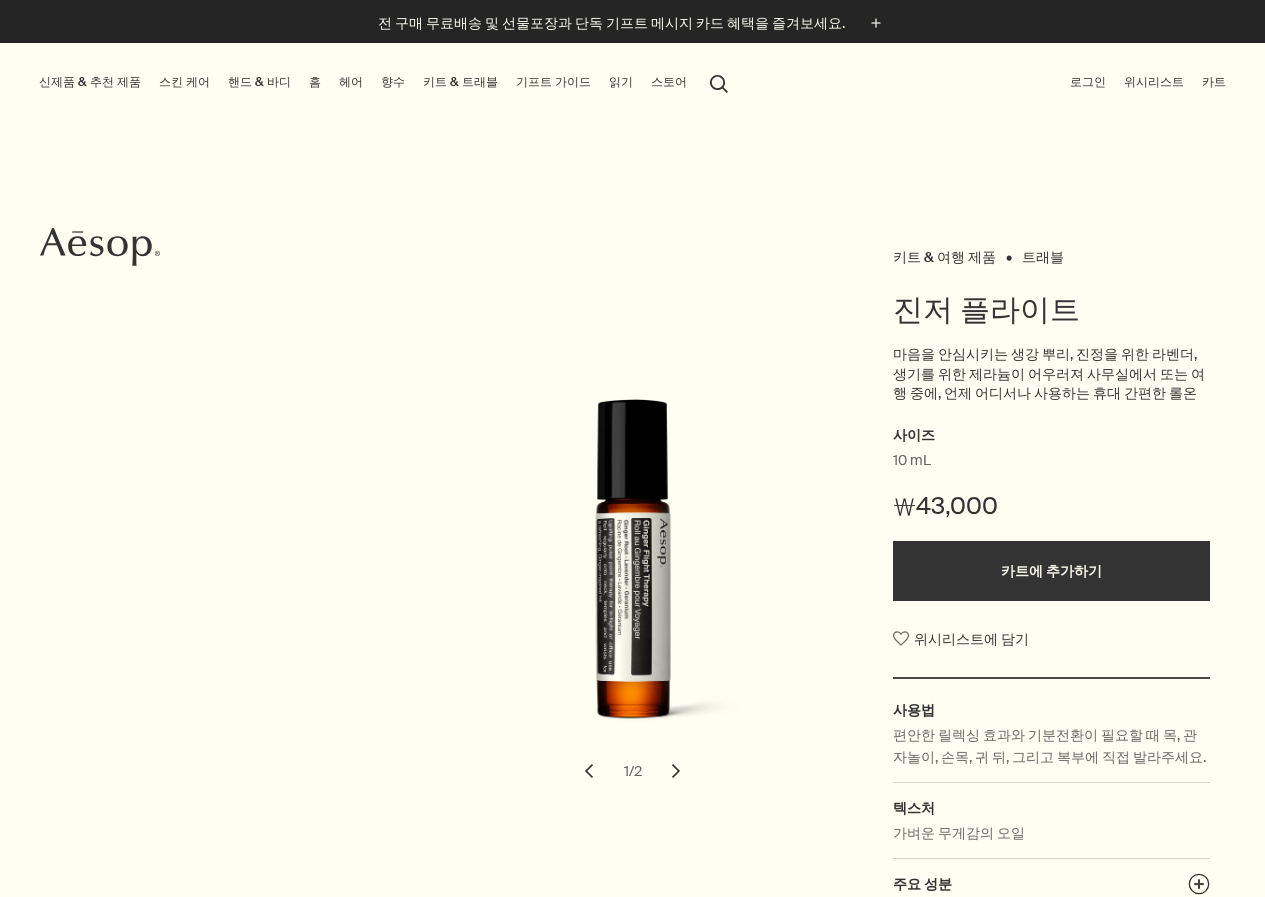 scroll, scrollTop: 0, scrollLeft: 0, axis: both 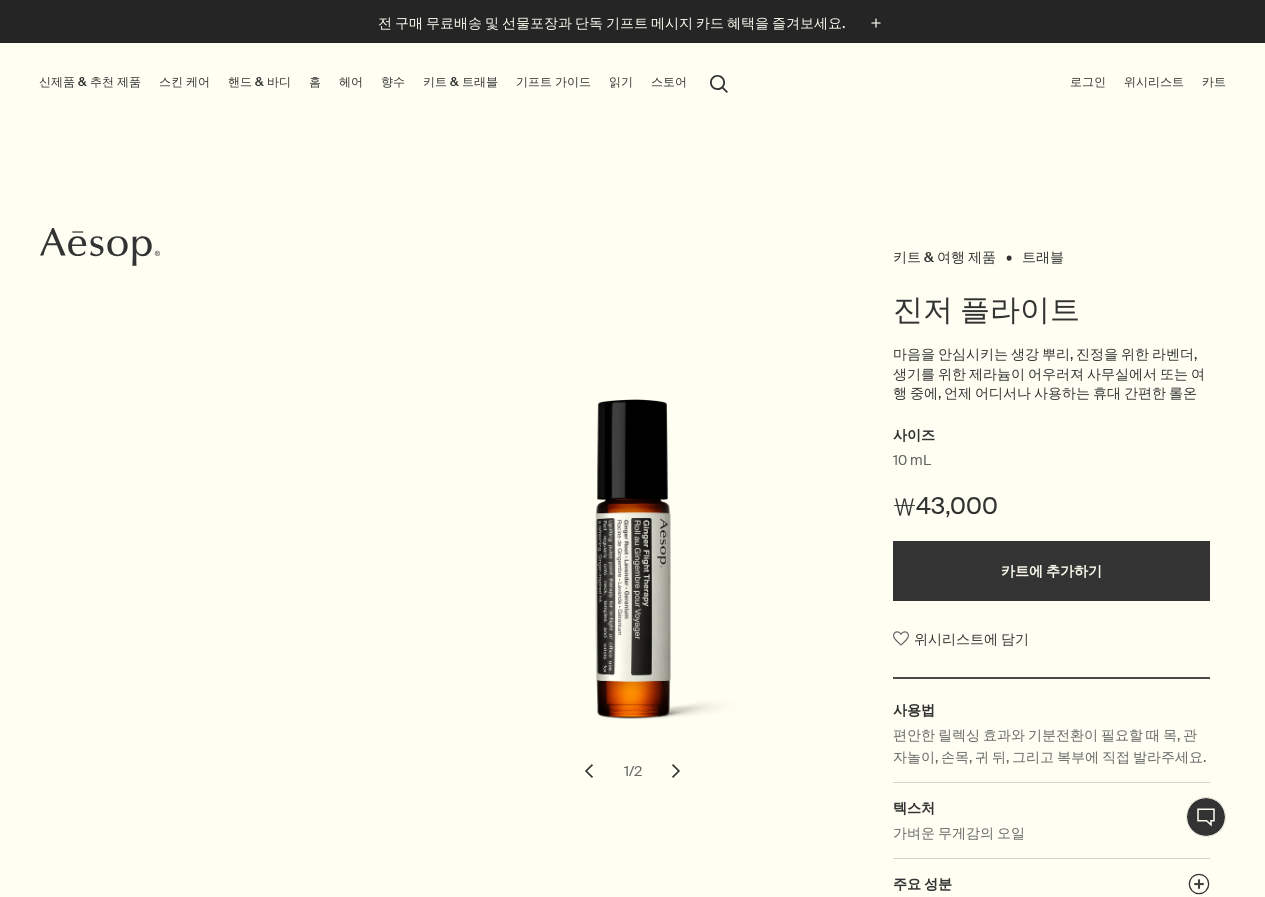 click on "스토어" at bounding box center [669, 82] 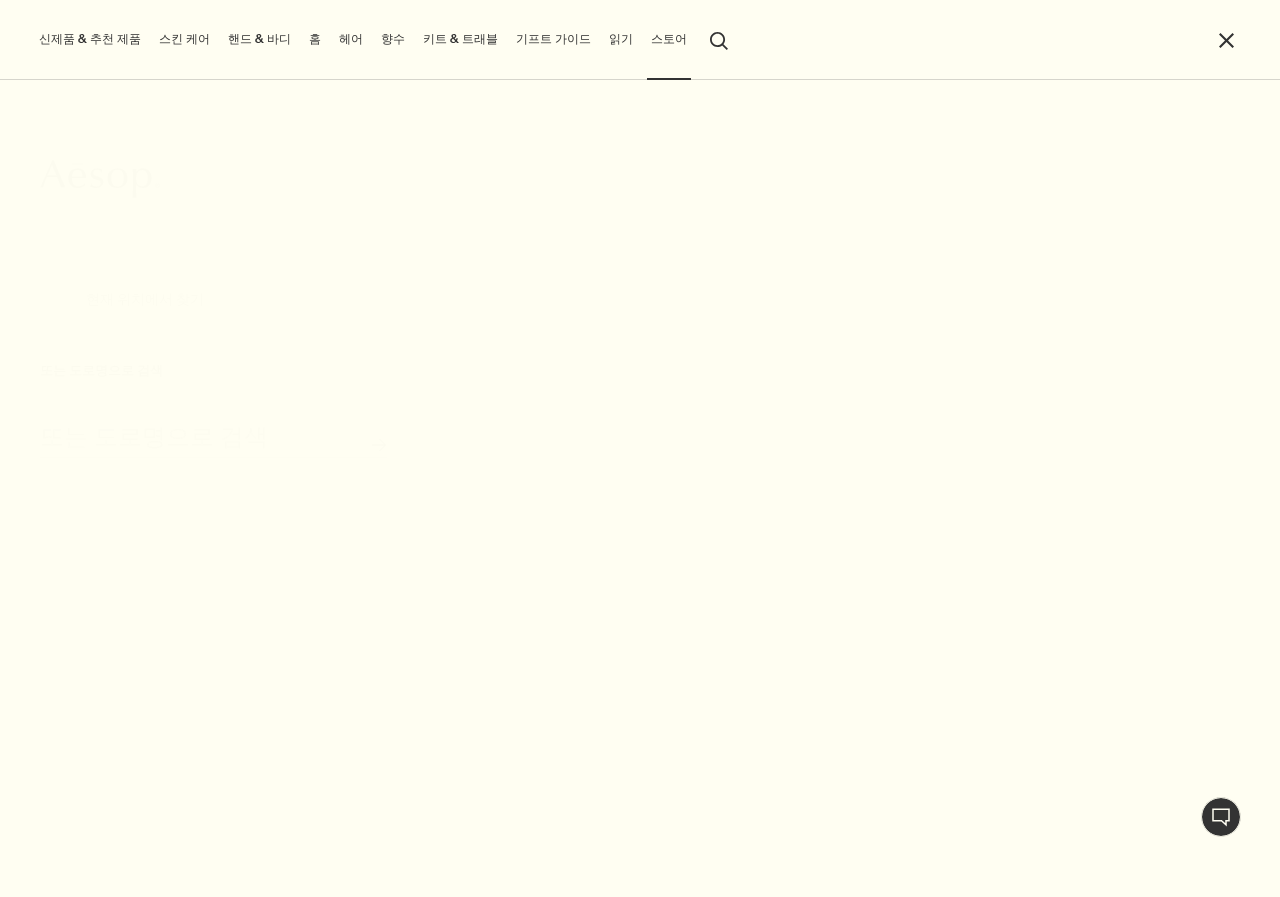 click on "또는 도로명으로 검색" at bounding box center [213, 430] 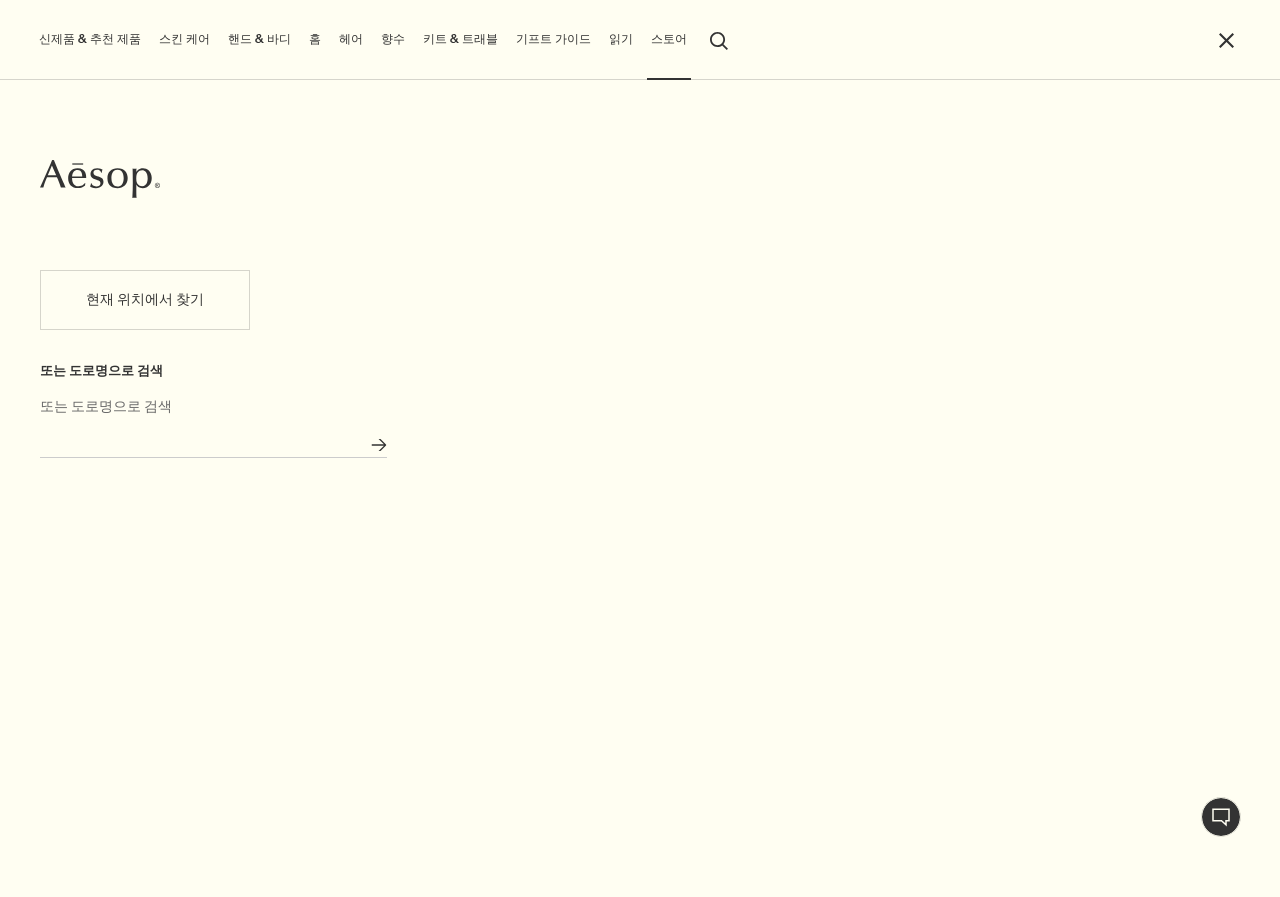 click on "또는 도로명으로 검색" at bounding box center (213, 442) 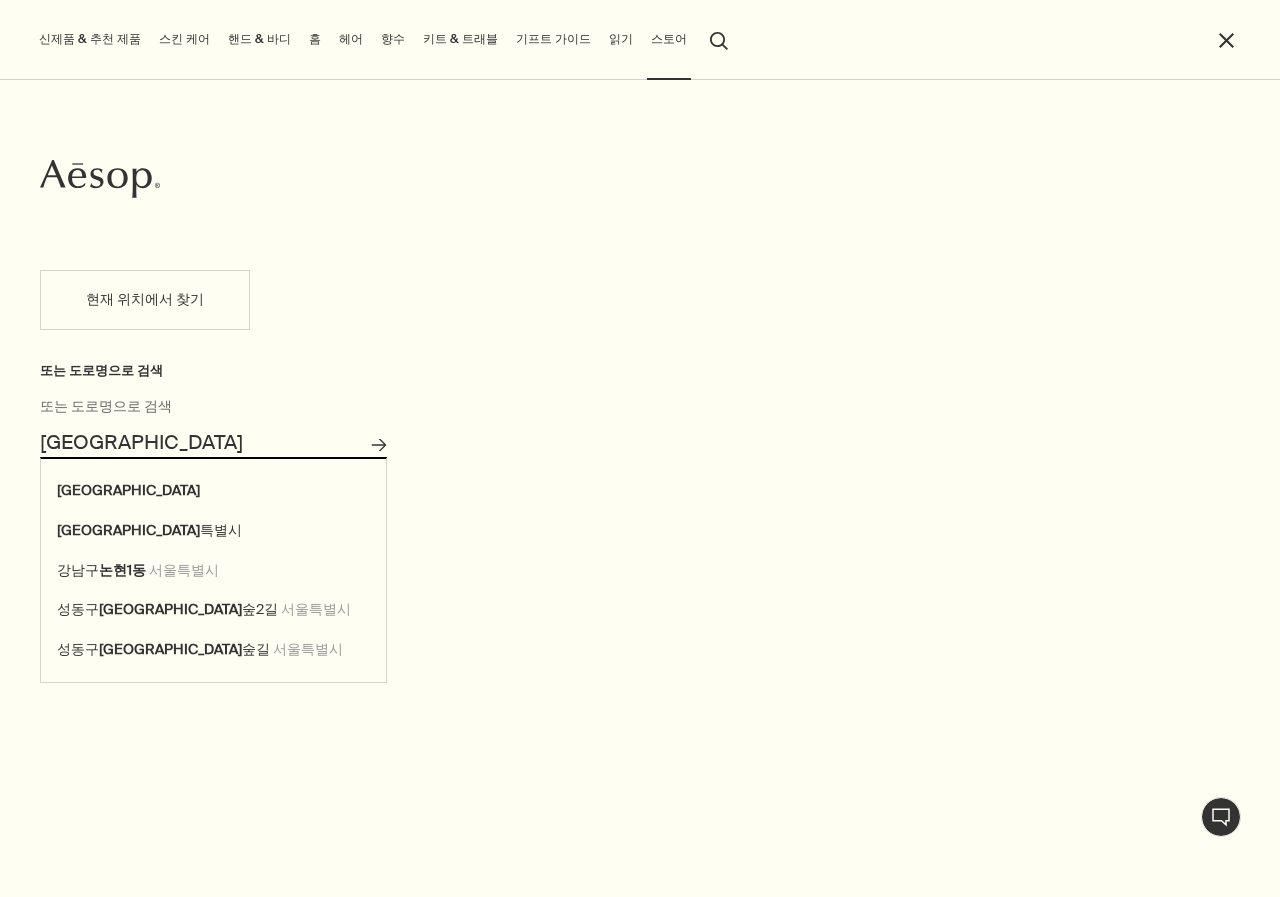 type on "서울" 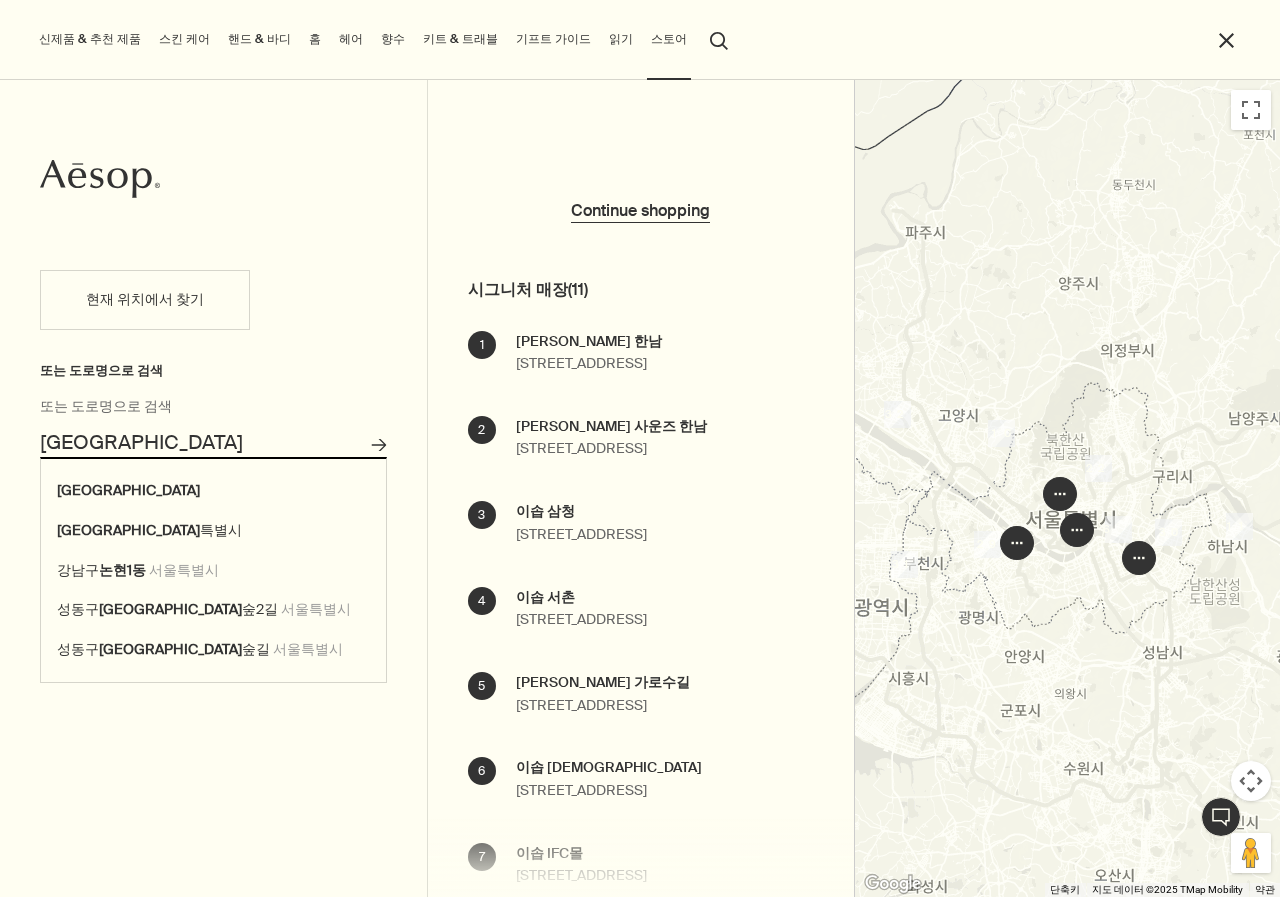 click on "서울" at bounding box center [213, 442] 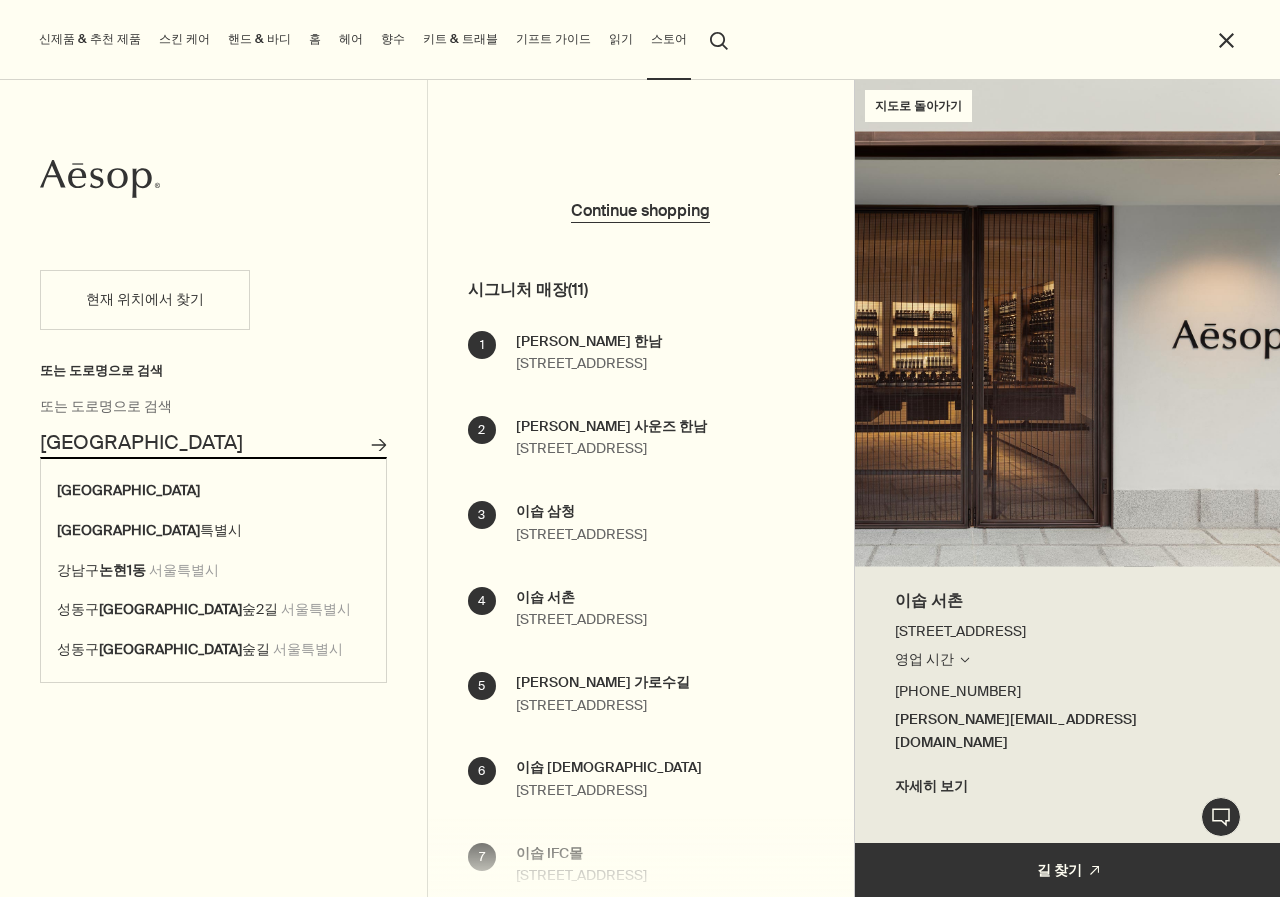 click on "이솝 서촌 서울시 종로구 자하문로 36 영업 시간 매장 검색 월요일 10:00am - 8:00pm 화요일 10:00am - 8:00pm 수요일 10:00am - 8:00pm 목요일 10:00am - 8:00pm 금요일 10:00am - 9:00pm 토요일 10:00am - 9:00pm 일요일 10:00am - 8:00pm 02-733-1987 Seochon@aesop.com 자세히 보기" at bounding box center (581, 609) 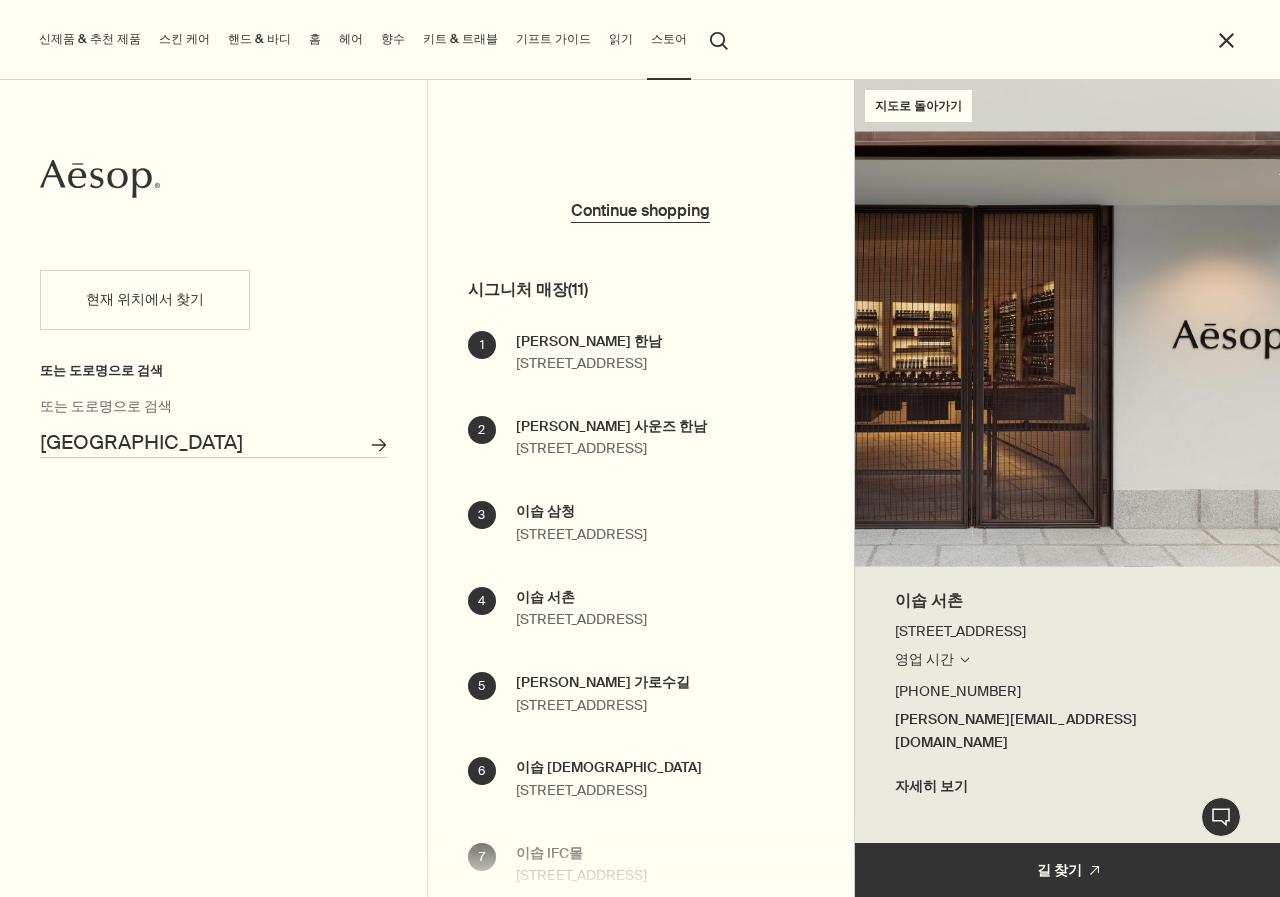 click on "자세히 보기" at bounding box center [1068, 787] 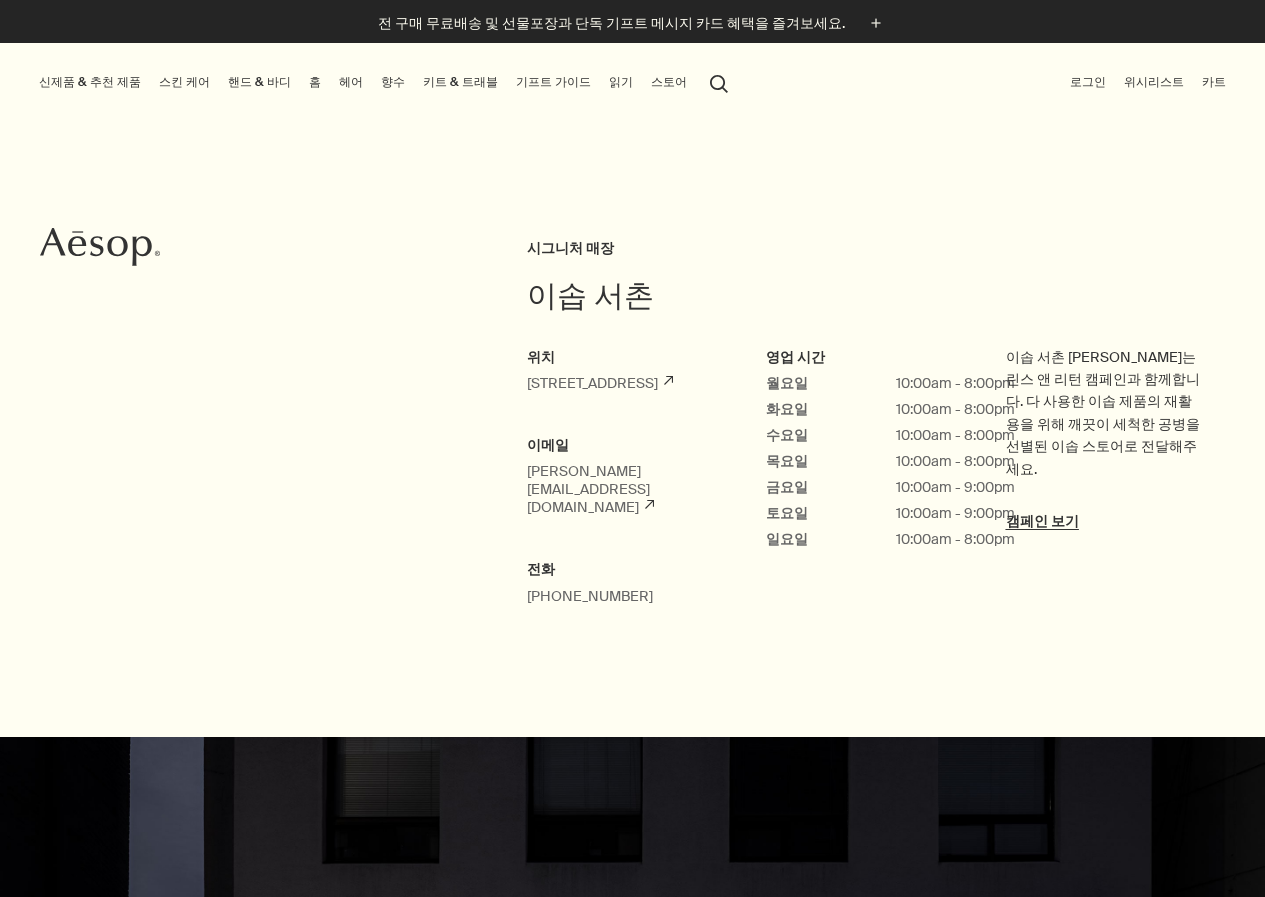 scroll, scrollTop: 0, scrollLeft: 0, axis: both 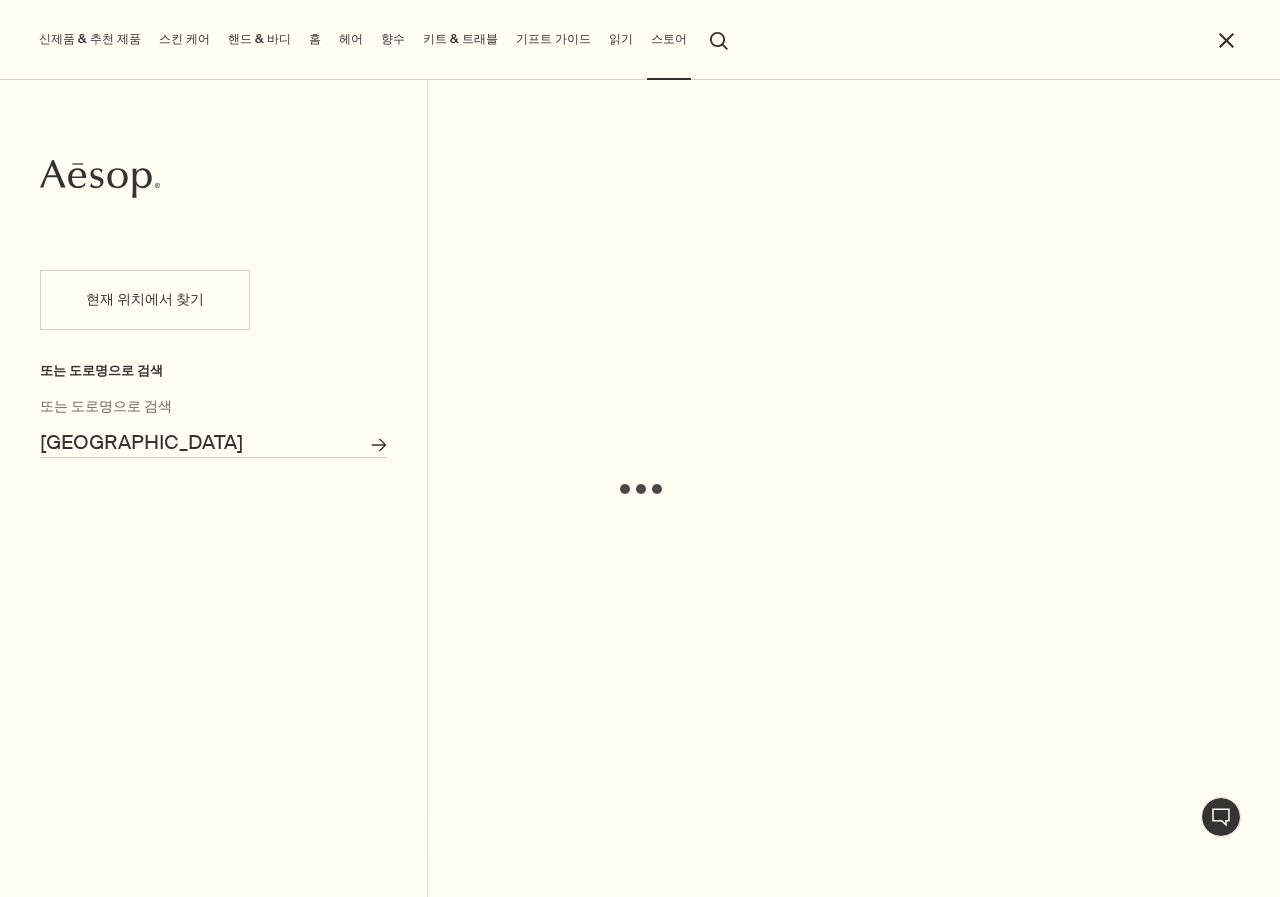 click on "[GEOGRAPHIC_DATA]" at bounding box center (213, 442) 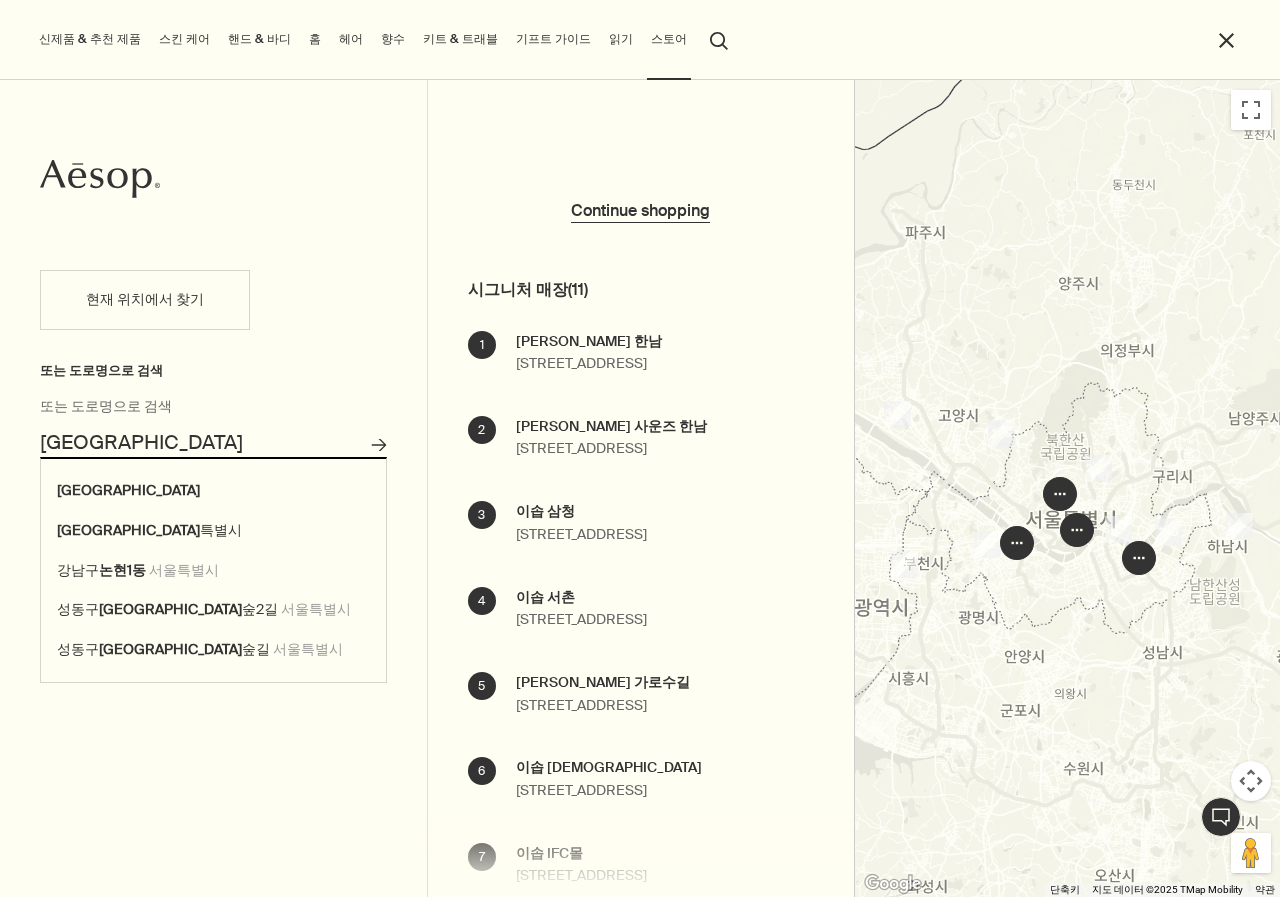 type on "서" 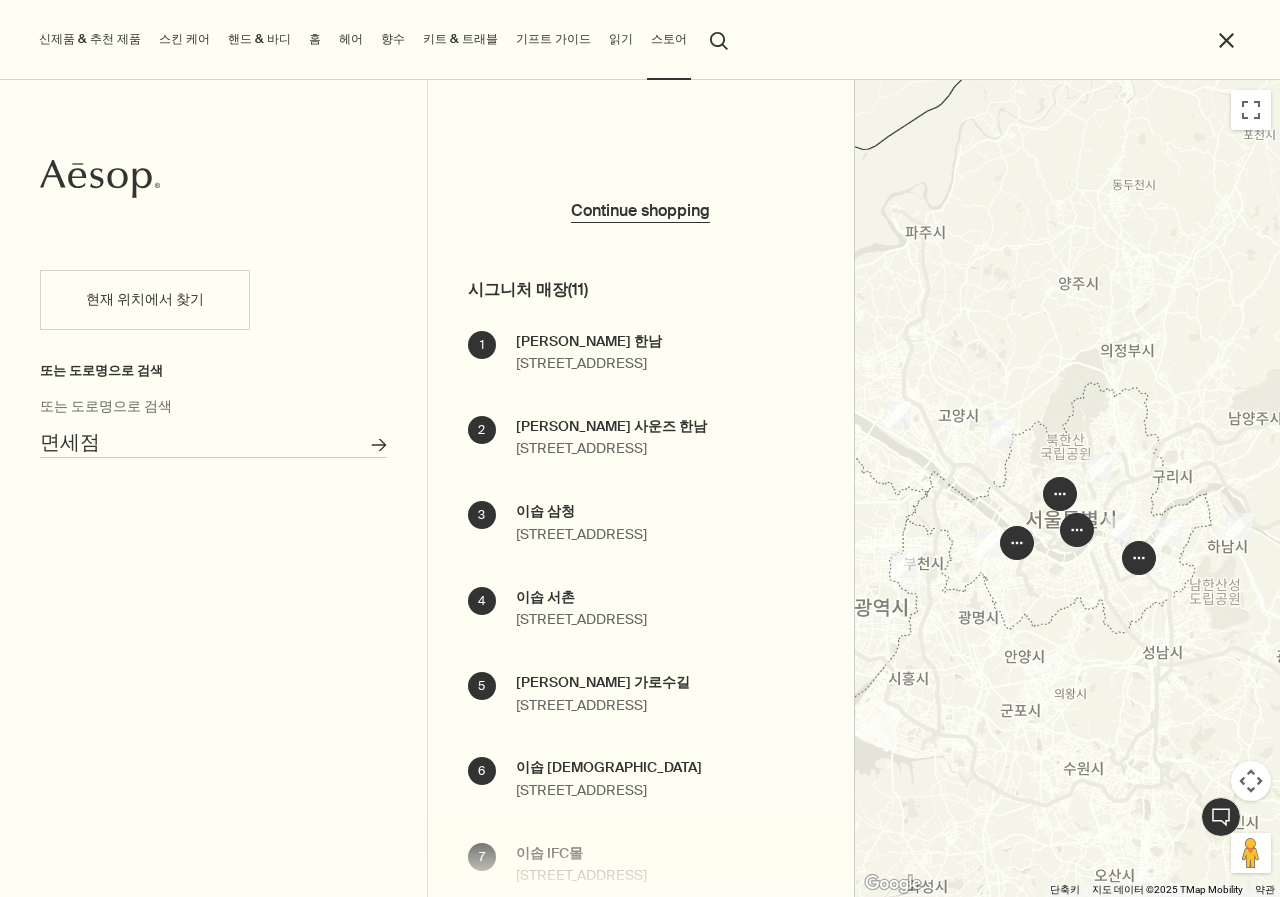 click on "매장 검색" at bounding box center (378, 445) 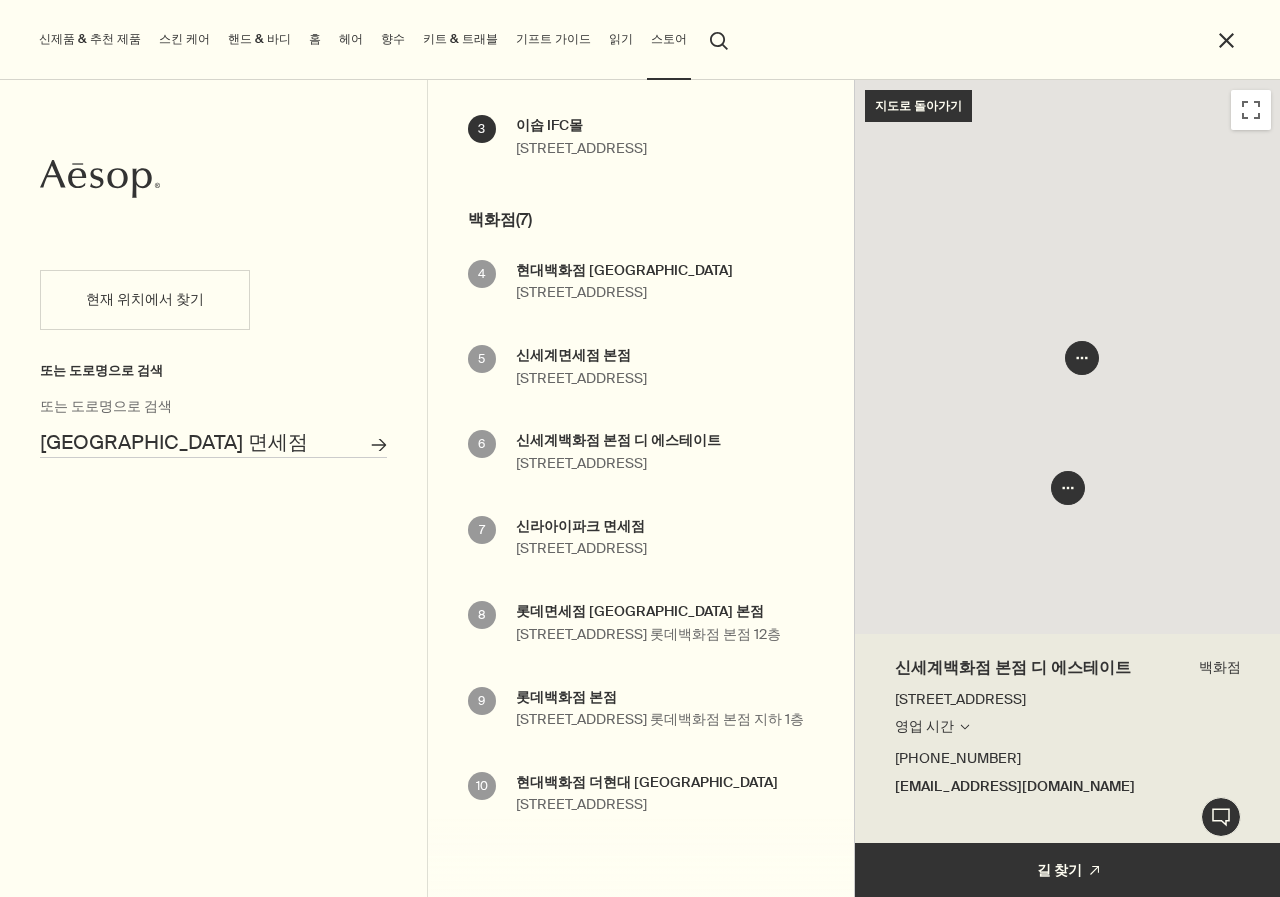 scroll, scrollTop: 509, scrollLeft: 0, axis: vertical 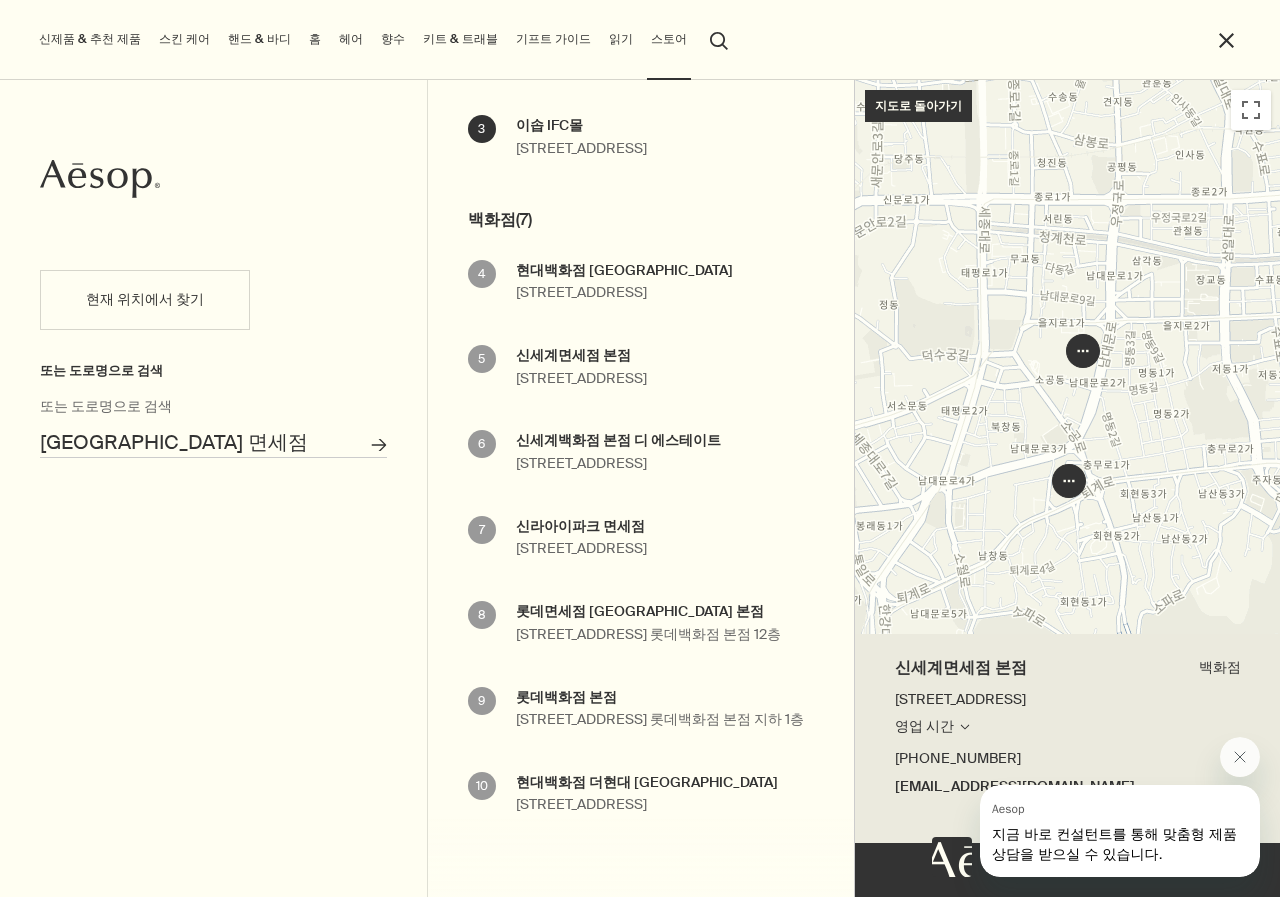 click on "신세계면세점 본점  서울시 중구 퇴계로 77 신세계면세점 본점 신관 10층 영업 시간 매장 검색 월요일 10:30am - 8:00pm 화요일 10:30am - 8:00pm 수요일 10:30am - 8:00pm 목요일 10:30am - 8:00pm 금요일 10:30am - 8:30pm 토요일 10:30am - 8:30pm 일요일 10:30am - 8:30pm 02-6370-4098 AesopShinsegae.DutyFree@aesop.com" at bounding box center [581, 367] 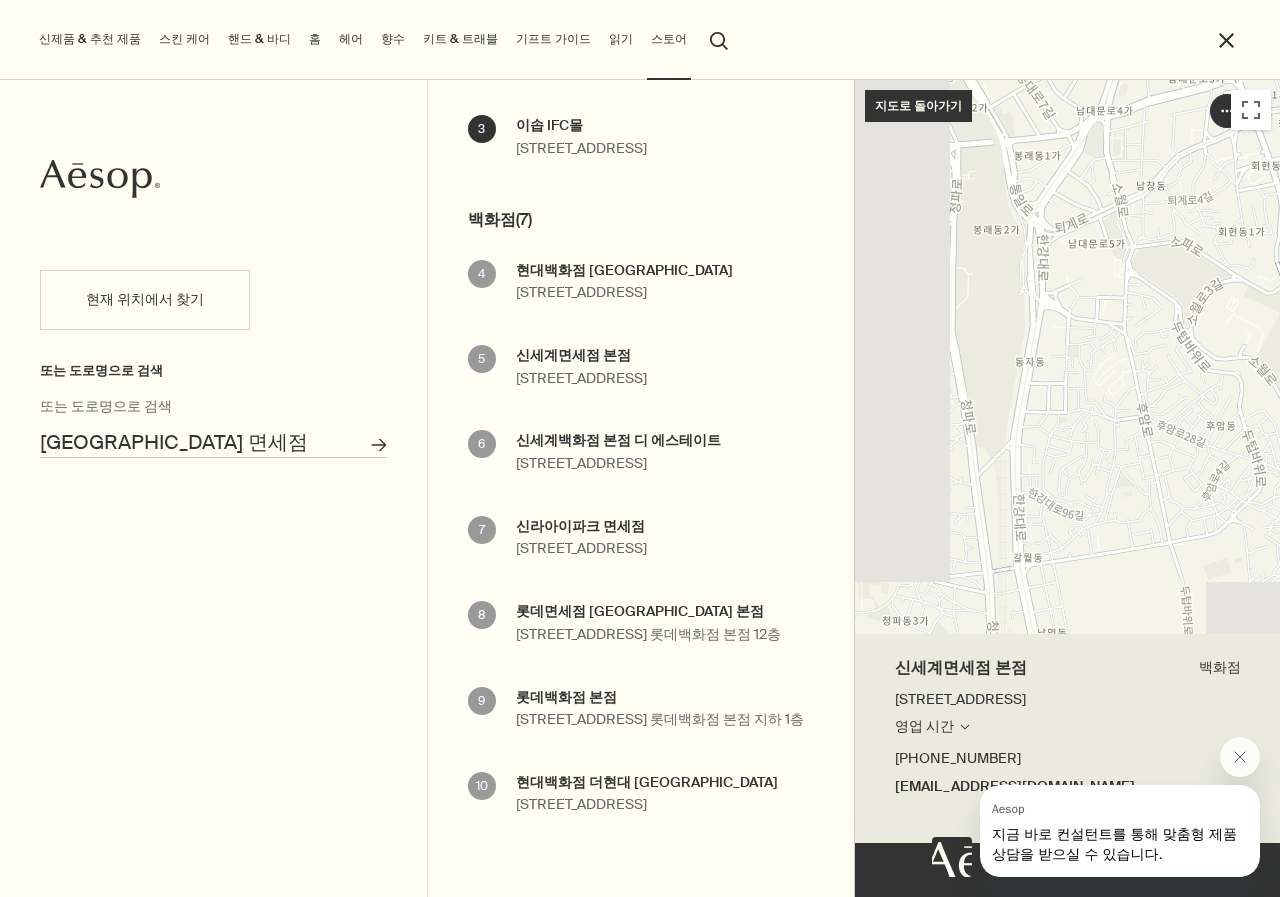 click on "신세계면세점 본점  서울시 중구 퇴계로 77 신세계면세점 본점 신관 10층 영업 시간 매장 검색 월요일 10:30am - 8:00pm 화요일 10:30am - 8:00pm 수요일 10:30am - 8:00pm 목요일 10:30am - 8:00pm 금요일 10:30am - 8:30pm 토요일 10:30am - 8:30pm 일요일 10:30am - 8:30pm 02-6370-4098 AesopShinsegae.DutyFree@aesop.com" at bounding box center [581, 367] 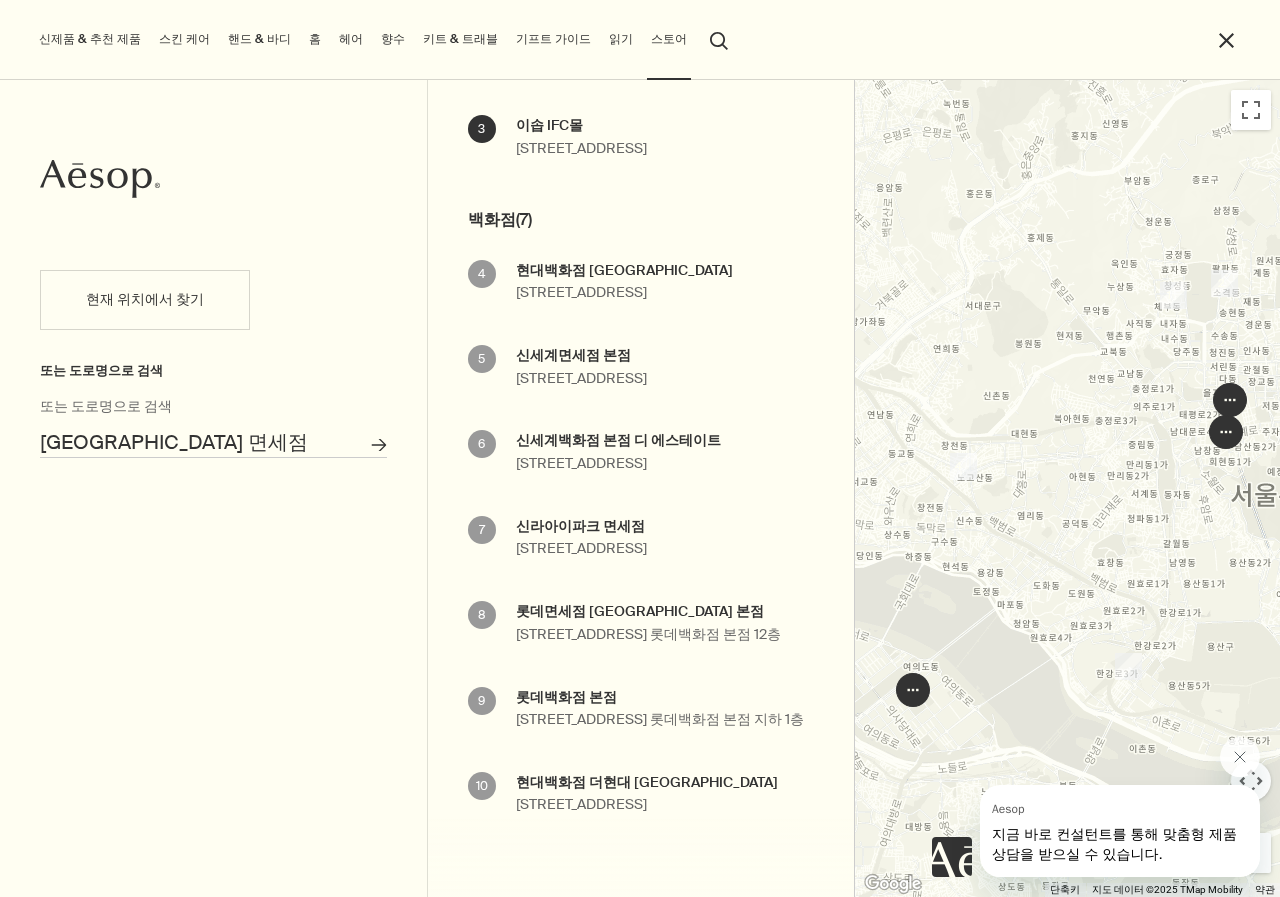 click at bounding box center [1230, 400] 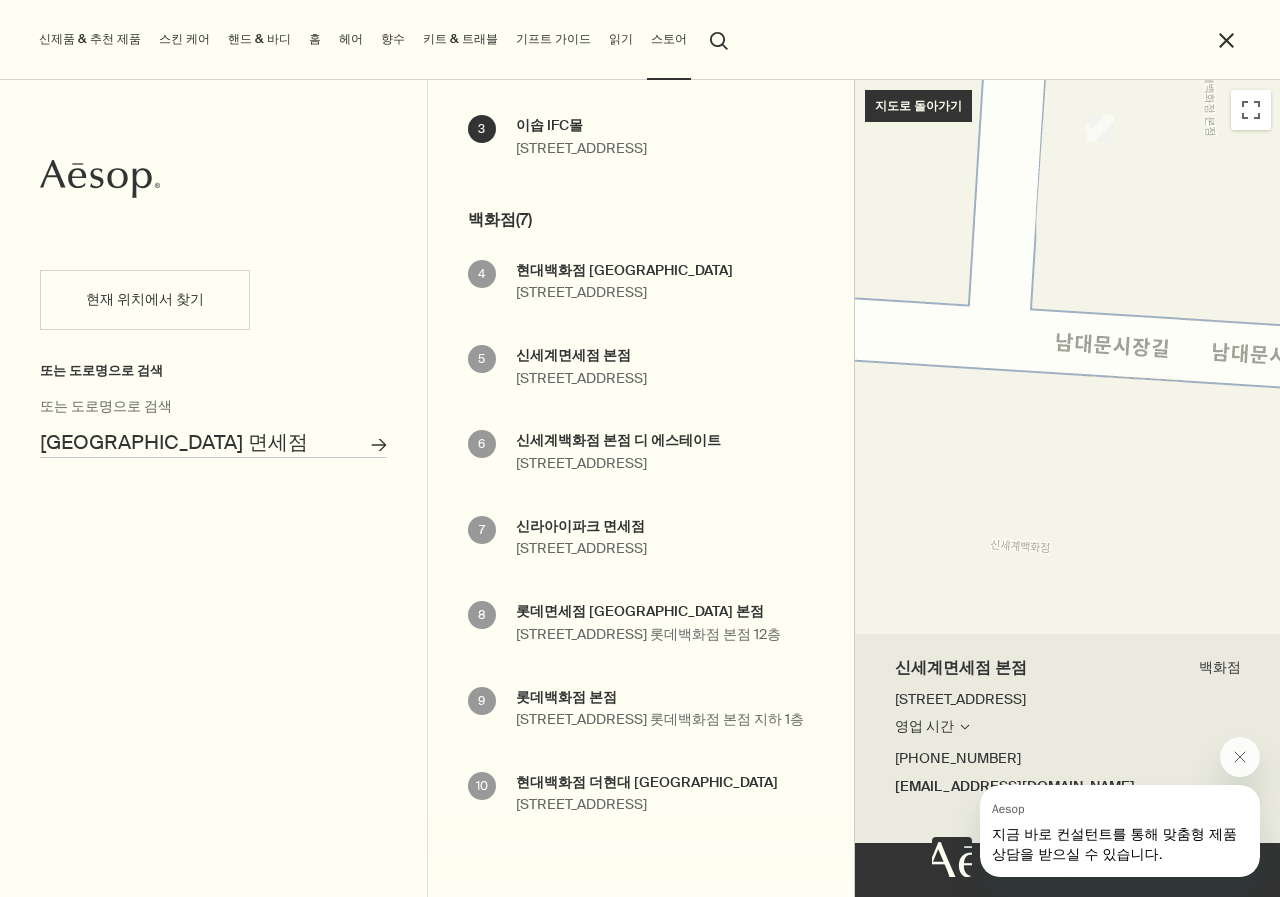 click on "신세계면세점 본점  서울시 중구 퇴계로 77 신세계면세점 본점 신관 10층 영업 시간 매장 검색 월요일 10:30am - 8:00pm 화요일 10:30am - 8:00pm 수요일 10:30am - 8:00pm 목요일 10:30am - 8:00pm 금요일 10:30am - 8:30pm 토요일 10:30am - 8:30pm 일요일 10:30am - 8:30pm 02-6370-4098 AesopShinsegae.DutyFree@aesop.com" at bounding box center (581, 367) 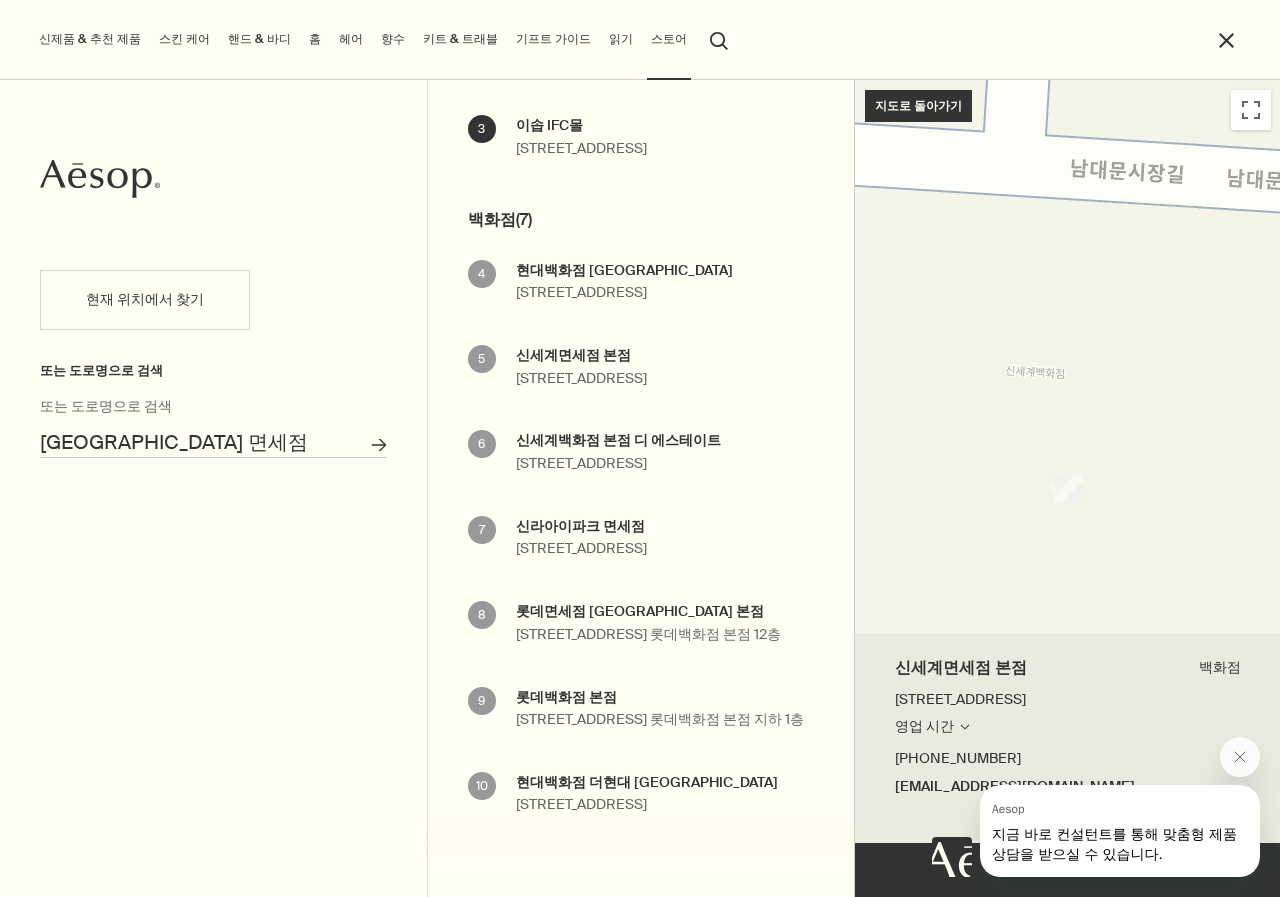 click at bounding box center [1068, 357] 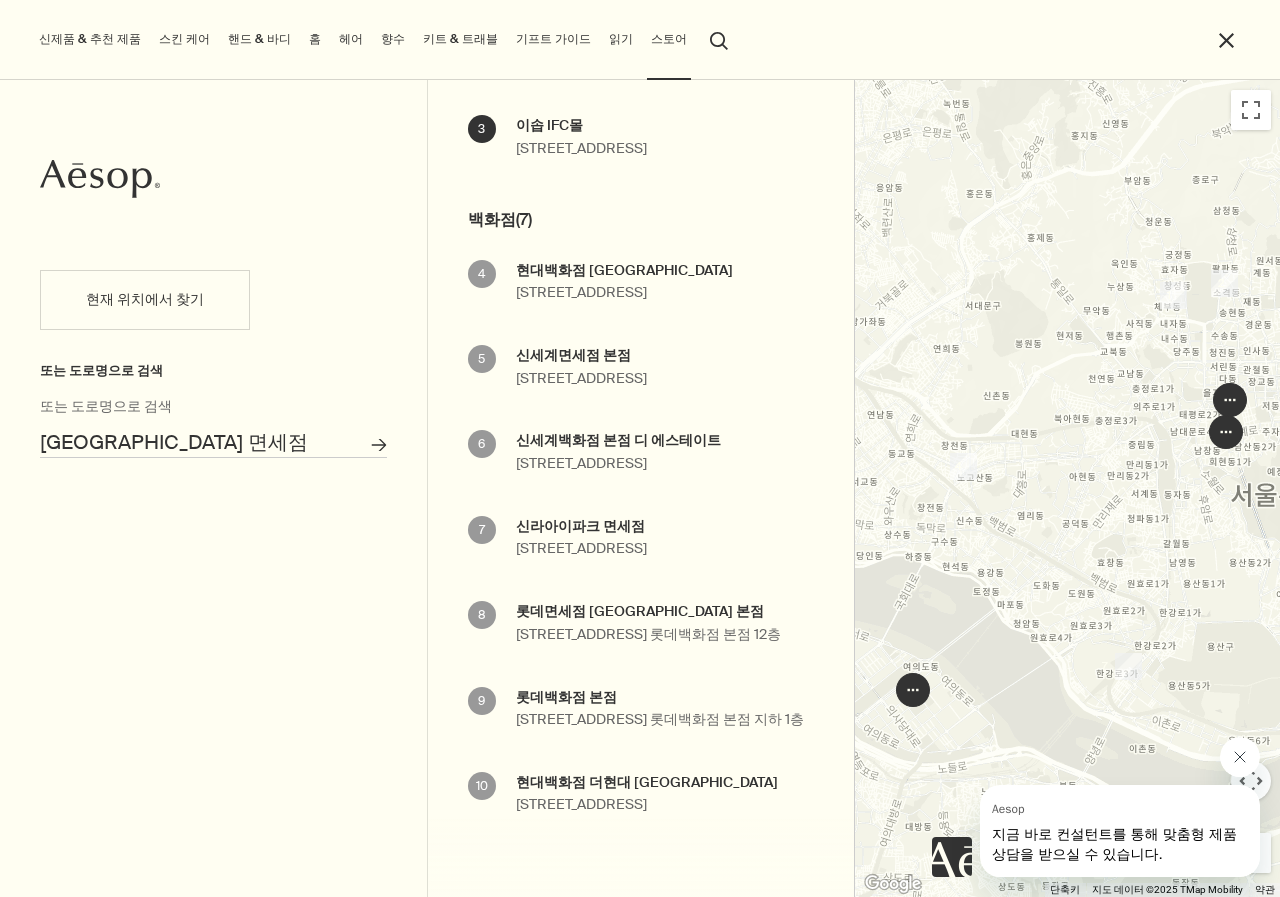 click 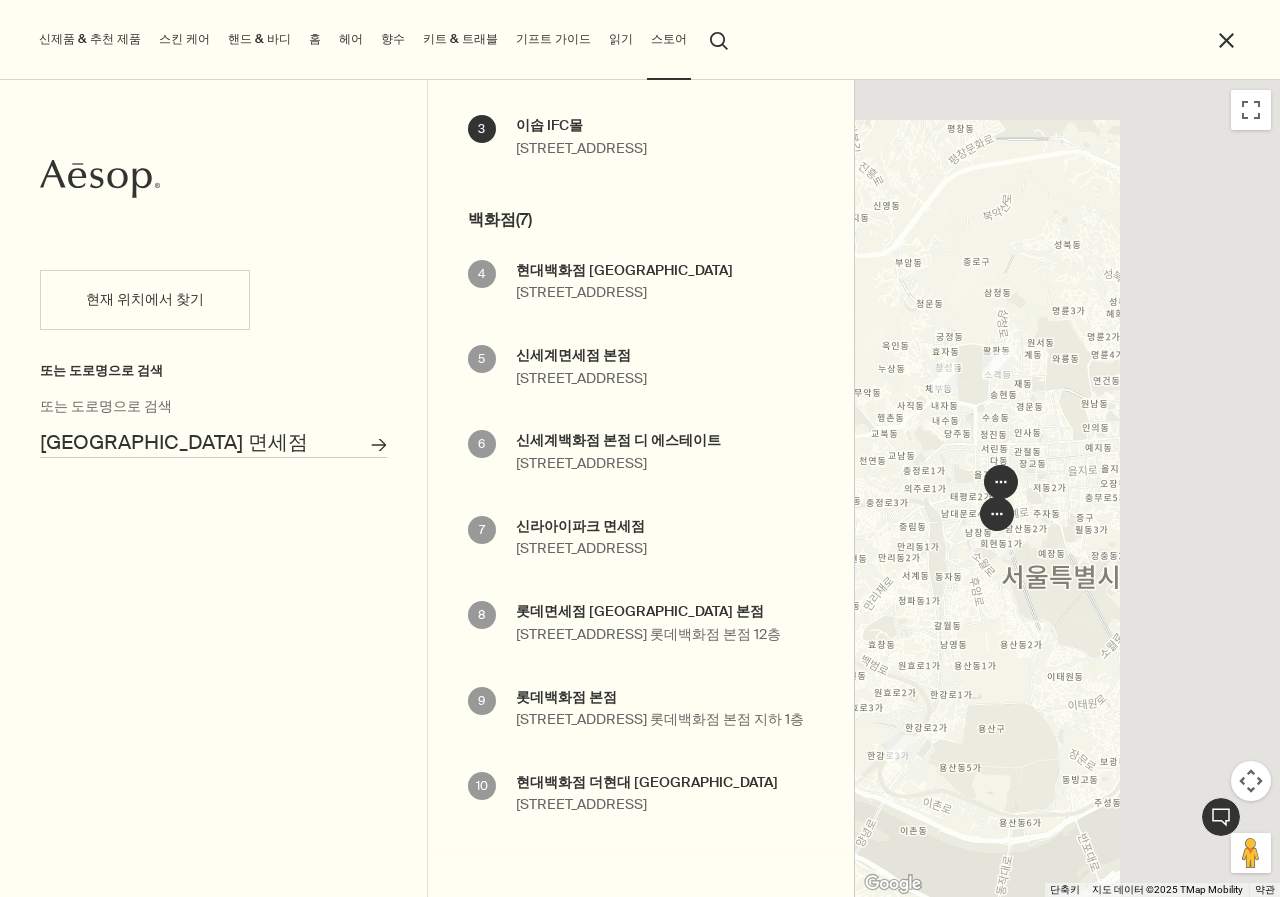 drag, startPoint x: 1189, startPoint y: 463, endPoint x: 939, endPoint y: 552, distance: 265.36957 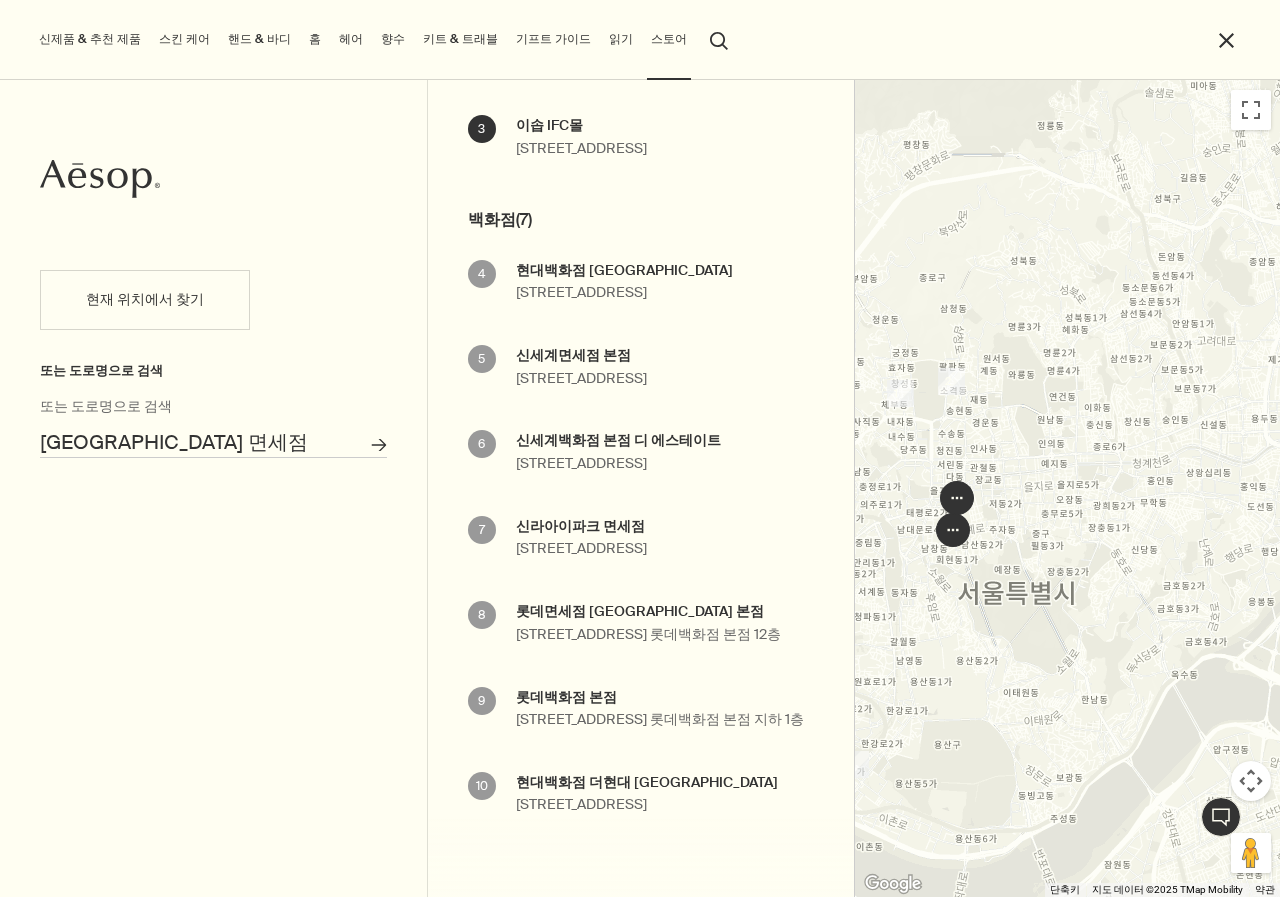 click at bounding box center [957, 498] 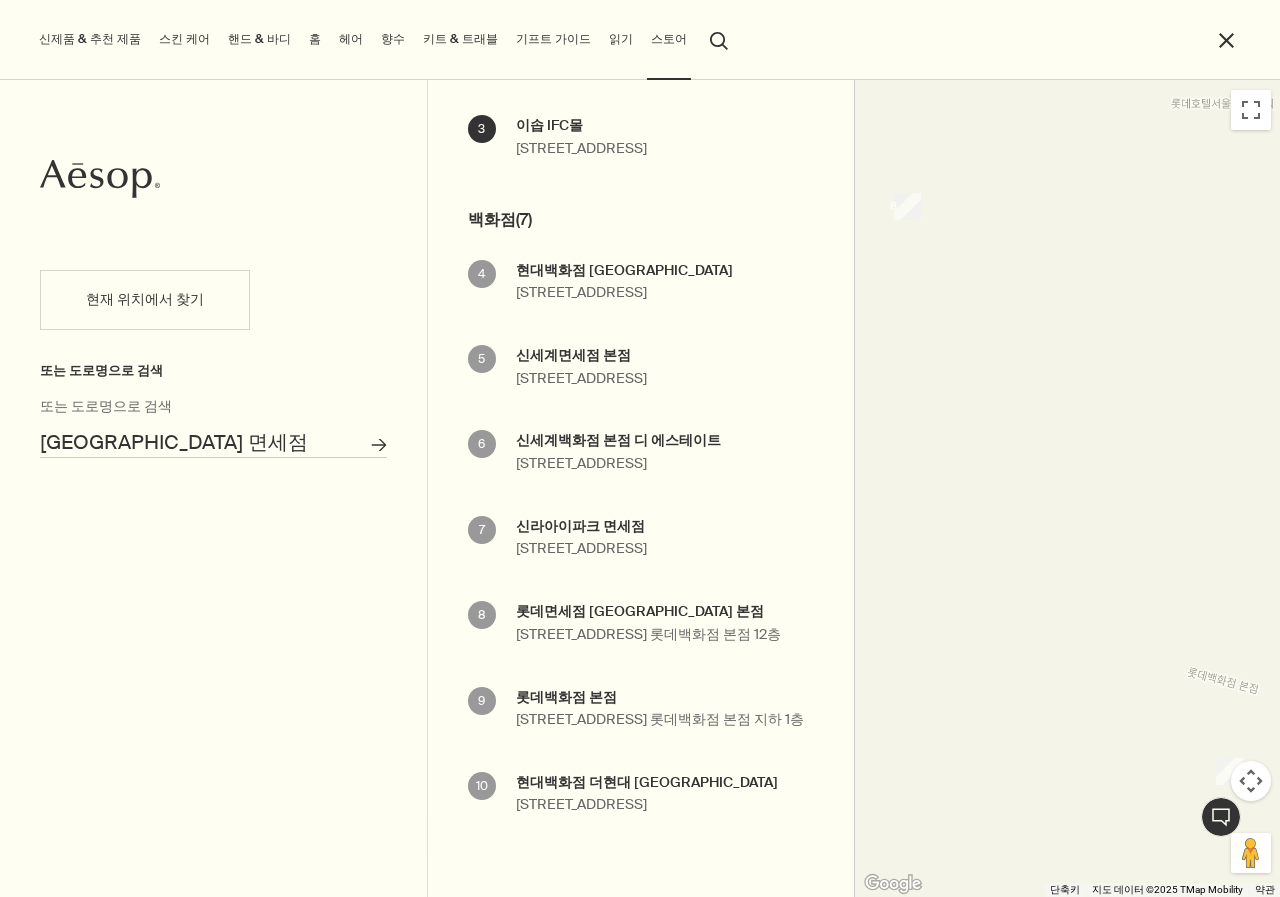 drag, startPoint x: 962, startPoint y: 493, endPoint x: 1054, endPoint y: 243, distance: 266.3907 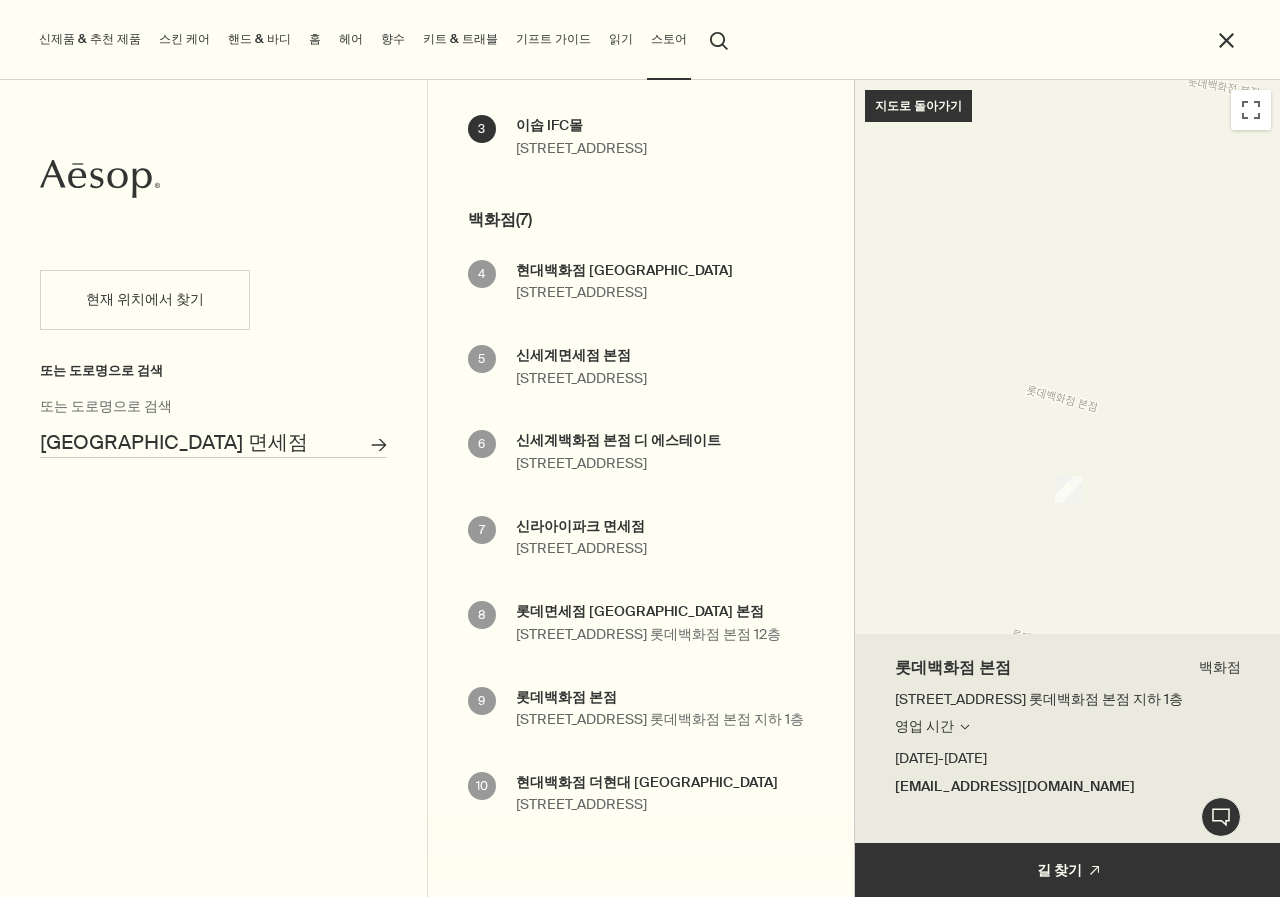 scroll, scrollTop: 509, scrollLeft: 0, axis: vertical 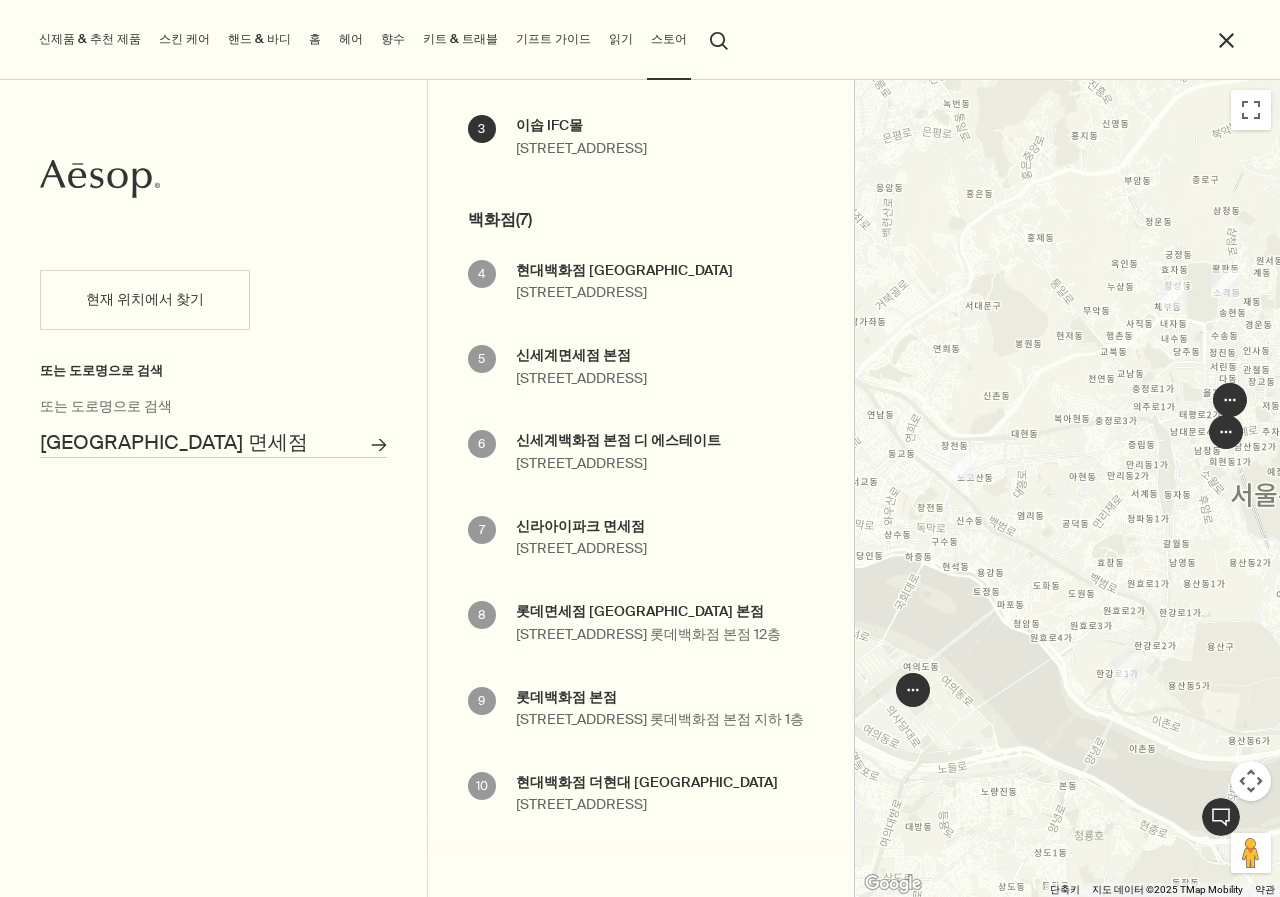 click on "서울특별시 마포구 아현동 크레디트센터빌딩 면세점" at bounding box center [213, 442] 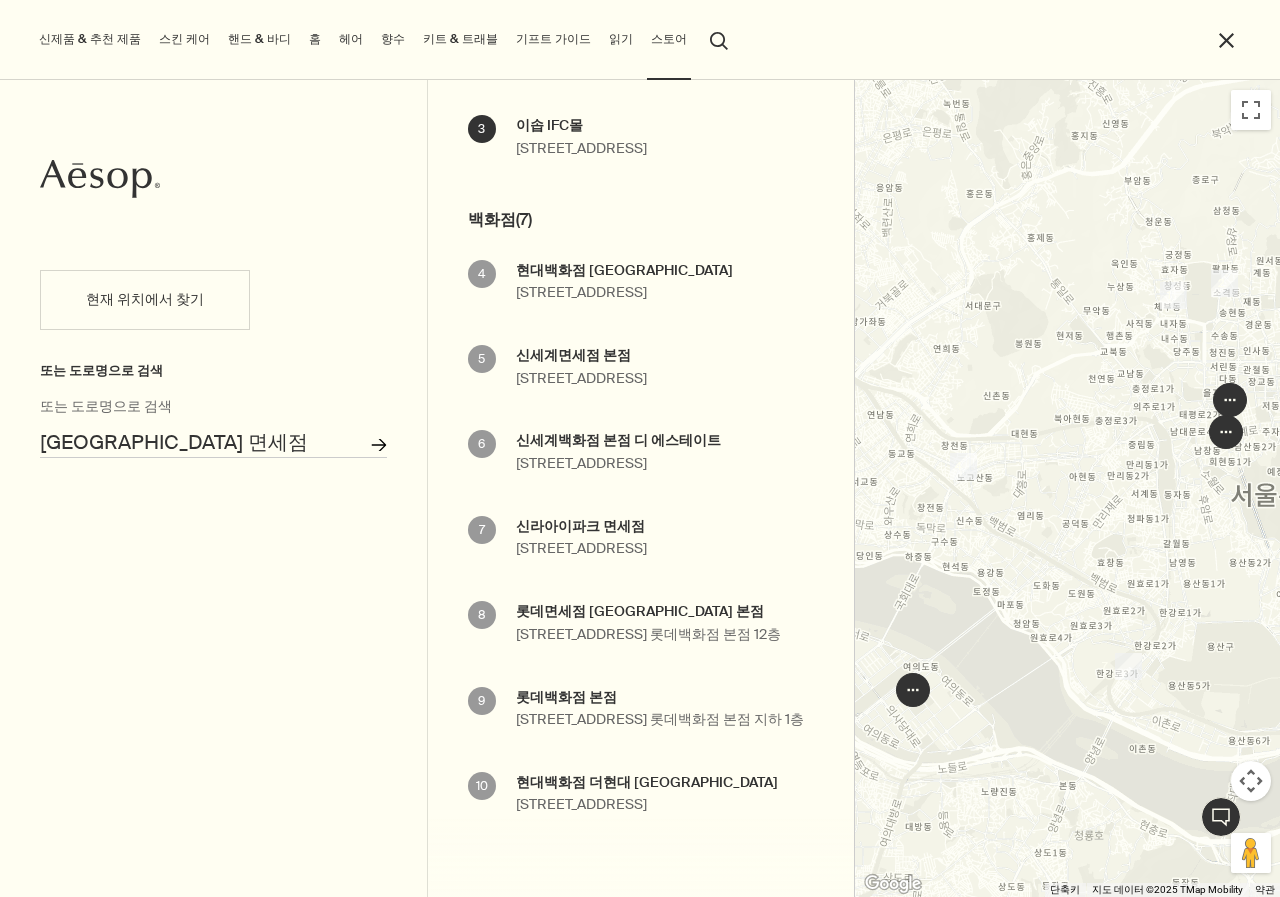 click on "매장 검색" at bounding box center (378, 445) 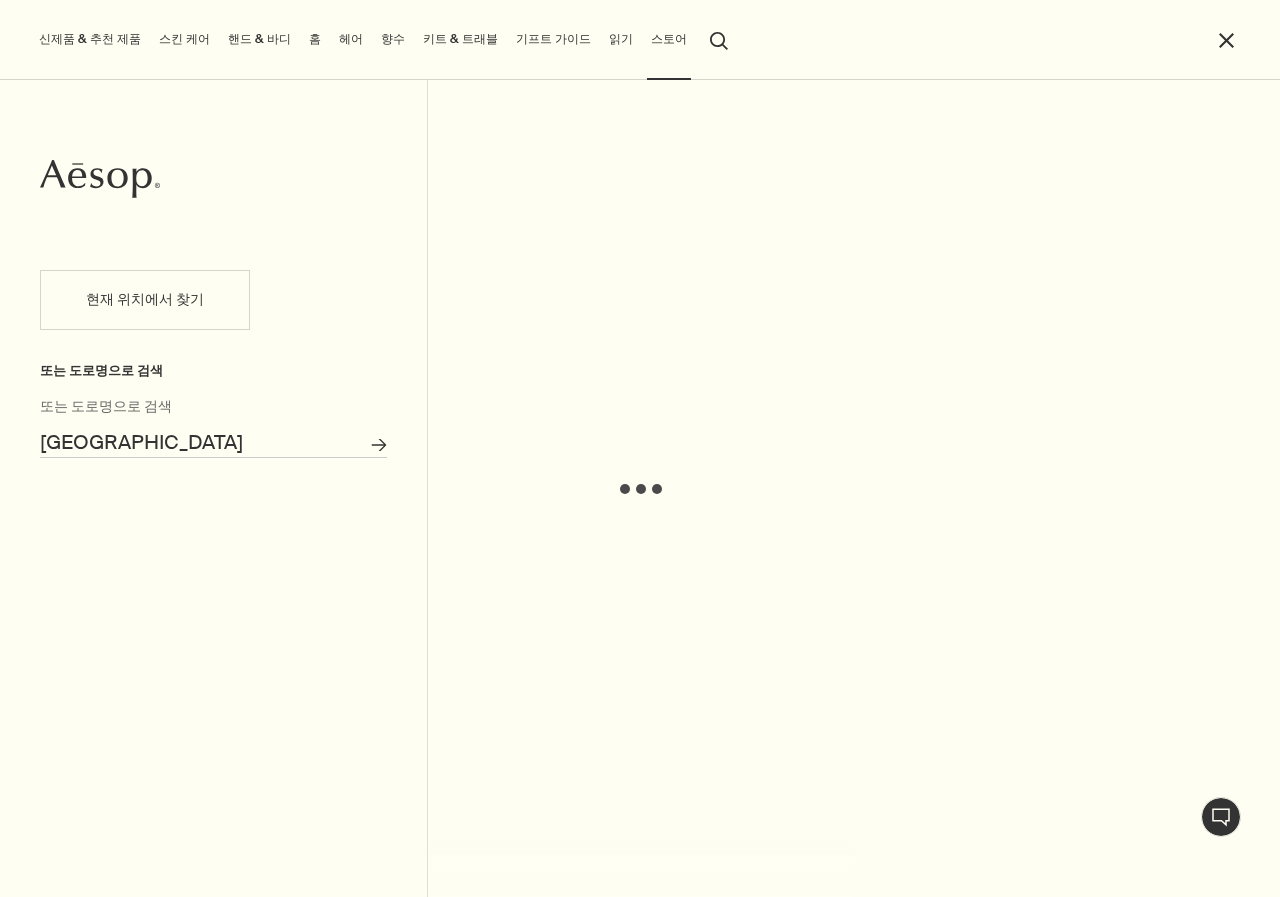 scroll, scrollTop: 0, scrollLeft: 0, axis: both 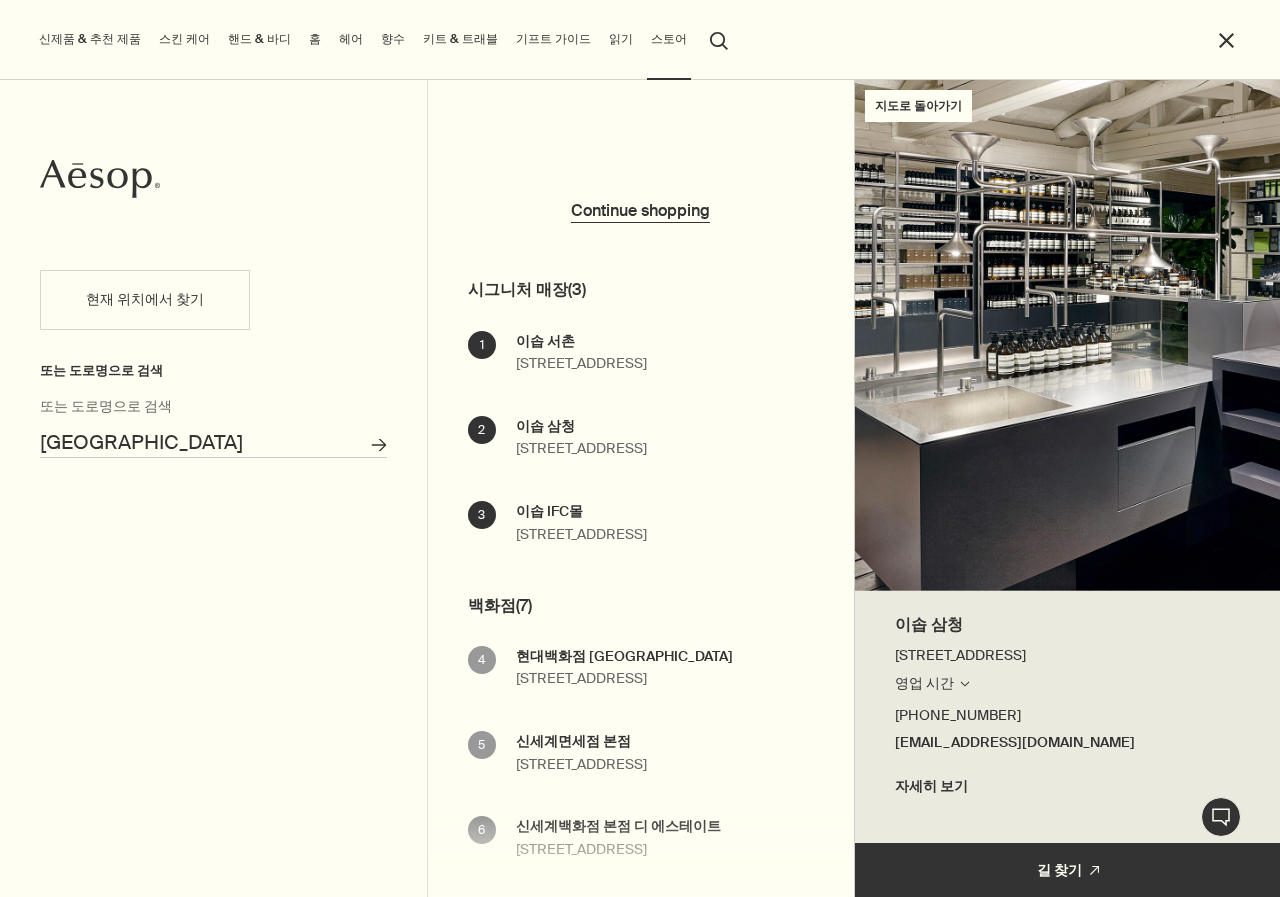drag, startPoint x: 138, startPoint y: 443, endPoint x: 538, endPoint y: 461, distance: 400.4048 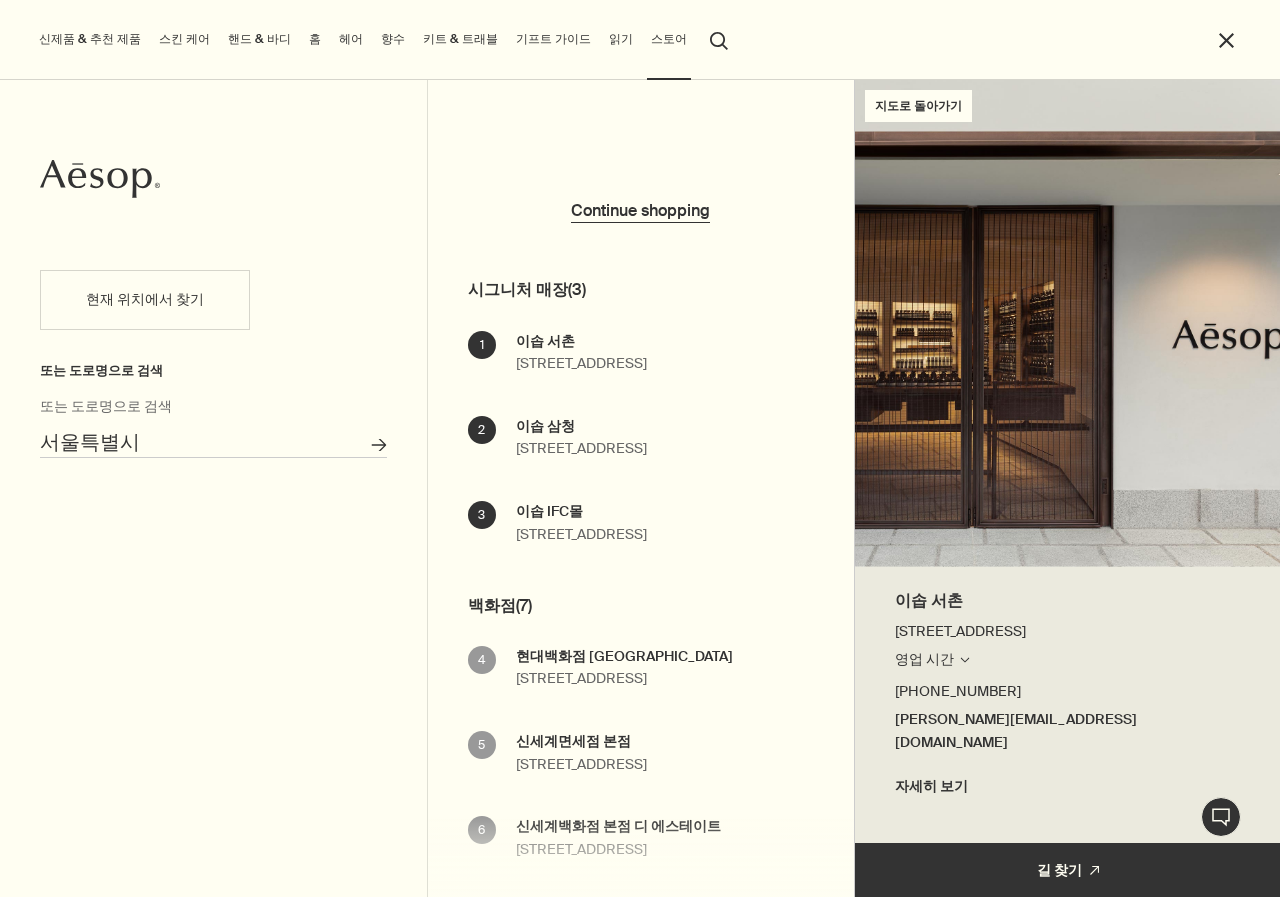 scroll, scrollTop: 0, scrollLeft: 0, axis: both 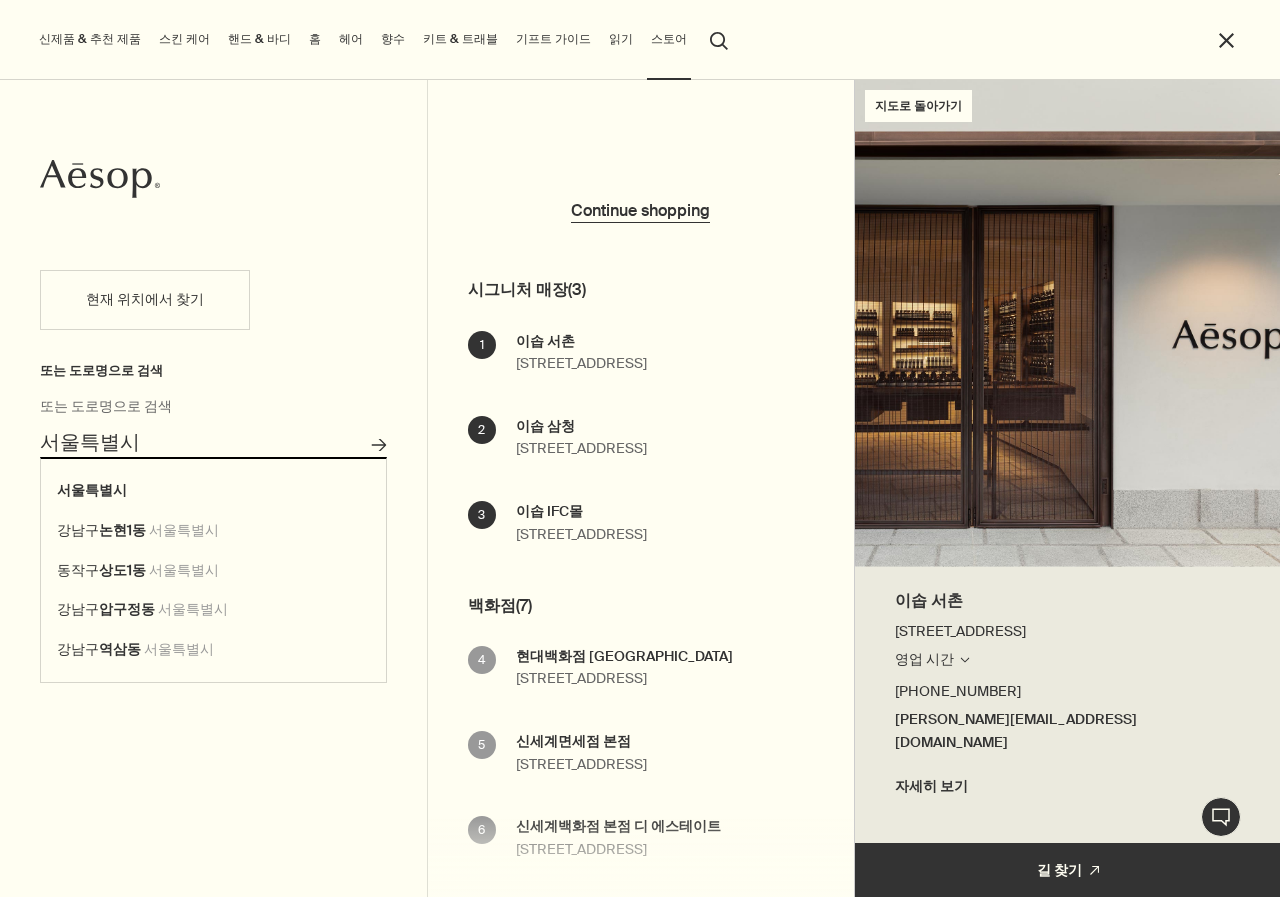 type on "서울특별시" 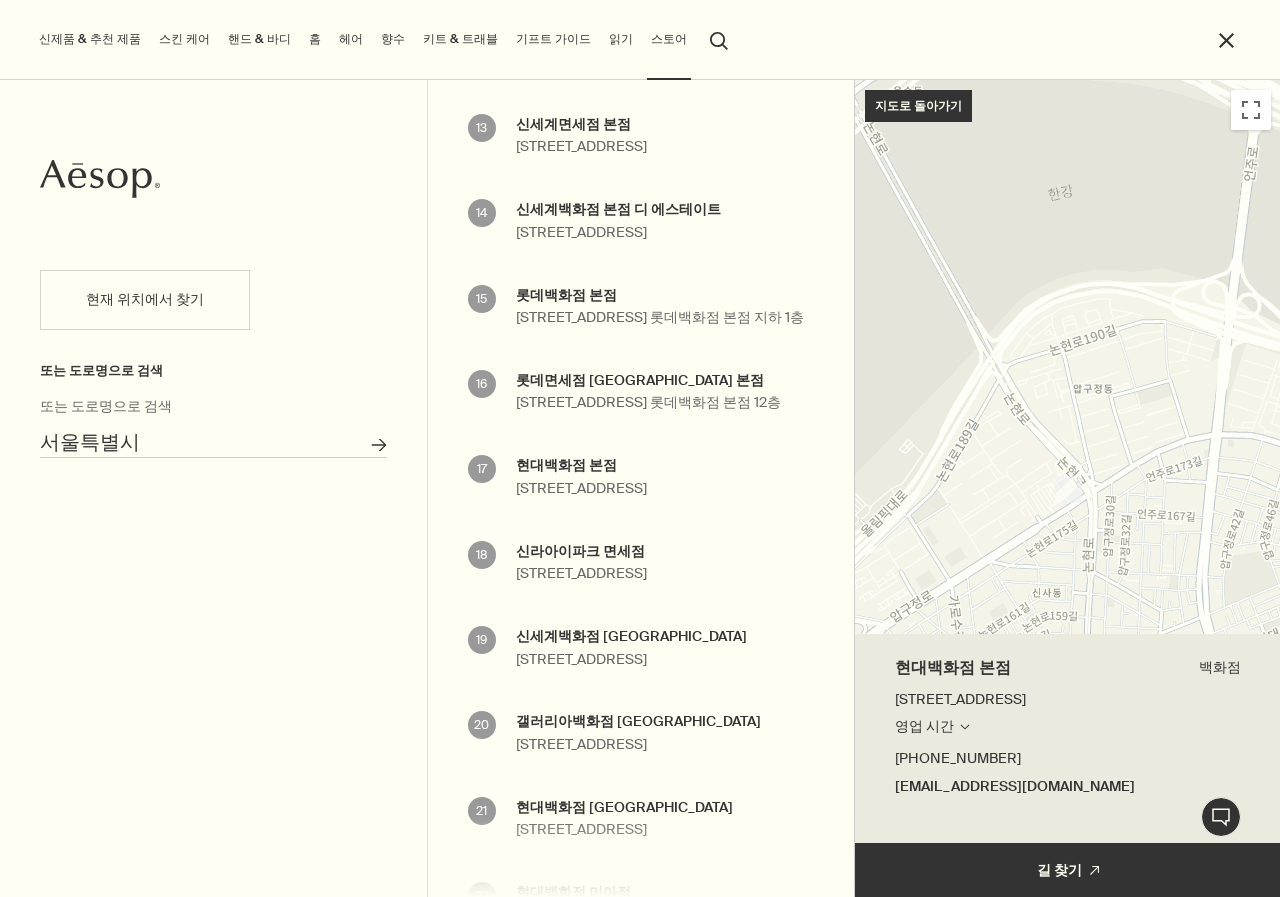 scroll, scrollTop: 1700, scrollLeft: 0, axis: vertical 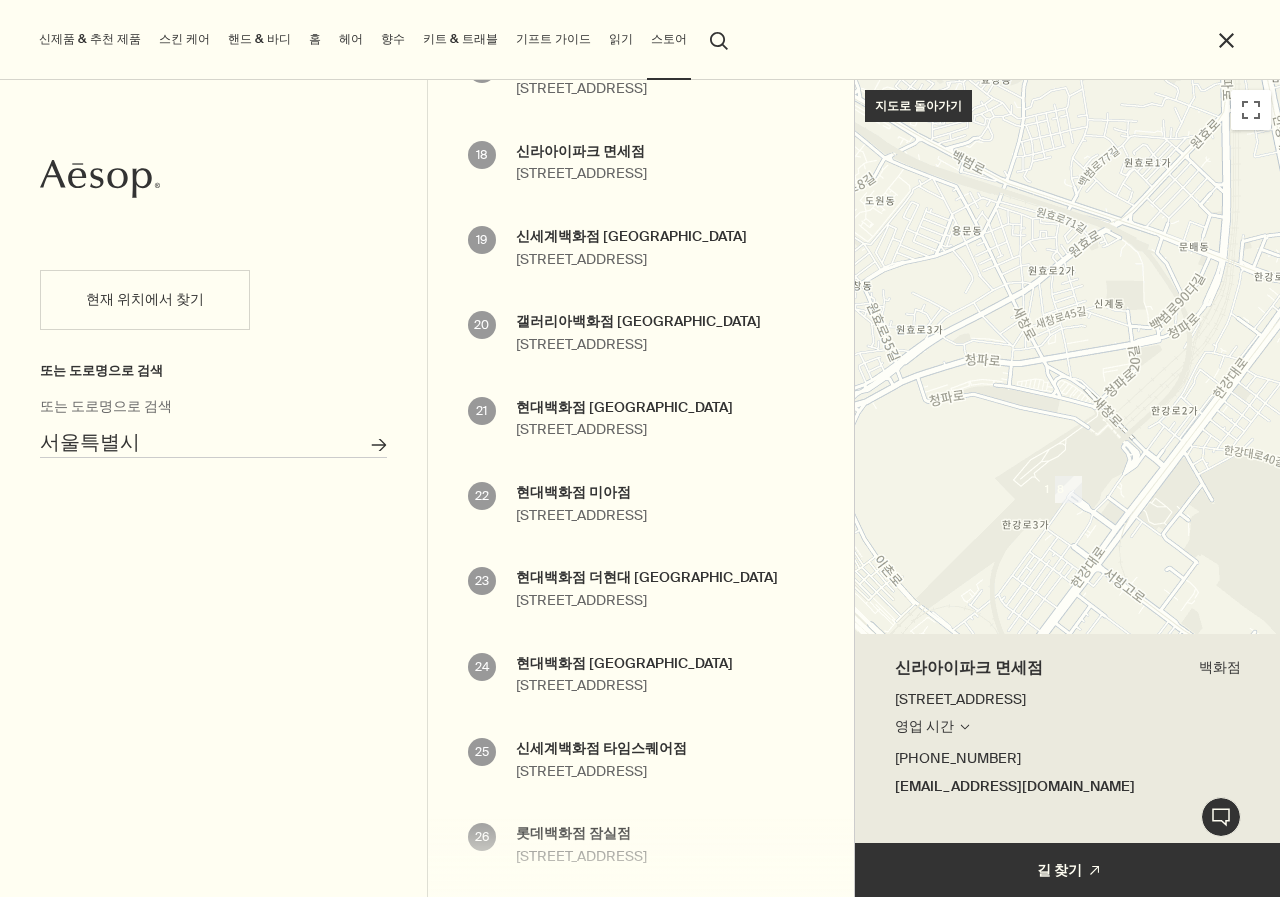 click on "신라아이파크 면세점 서울시 용산구 한강대로 23길 55 아이파크면세점 3층 영업 시간 매장 검색 월요일 10:30am - 7:30pm 화요일 10:30am - 7:30pm 수요일 10:30am - 7:30pm 목요일 10:30am - 7:30pm 금요일 10:30am - 7:30pm 토요일 10:30am - 7:30pm 일요일 10:30am - 7:30pm 02-490-3318 ShillaiparkDFS@aesop.com" at bounding box center (581, 163) 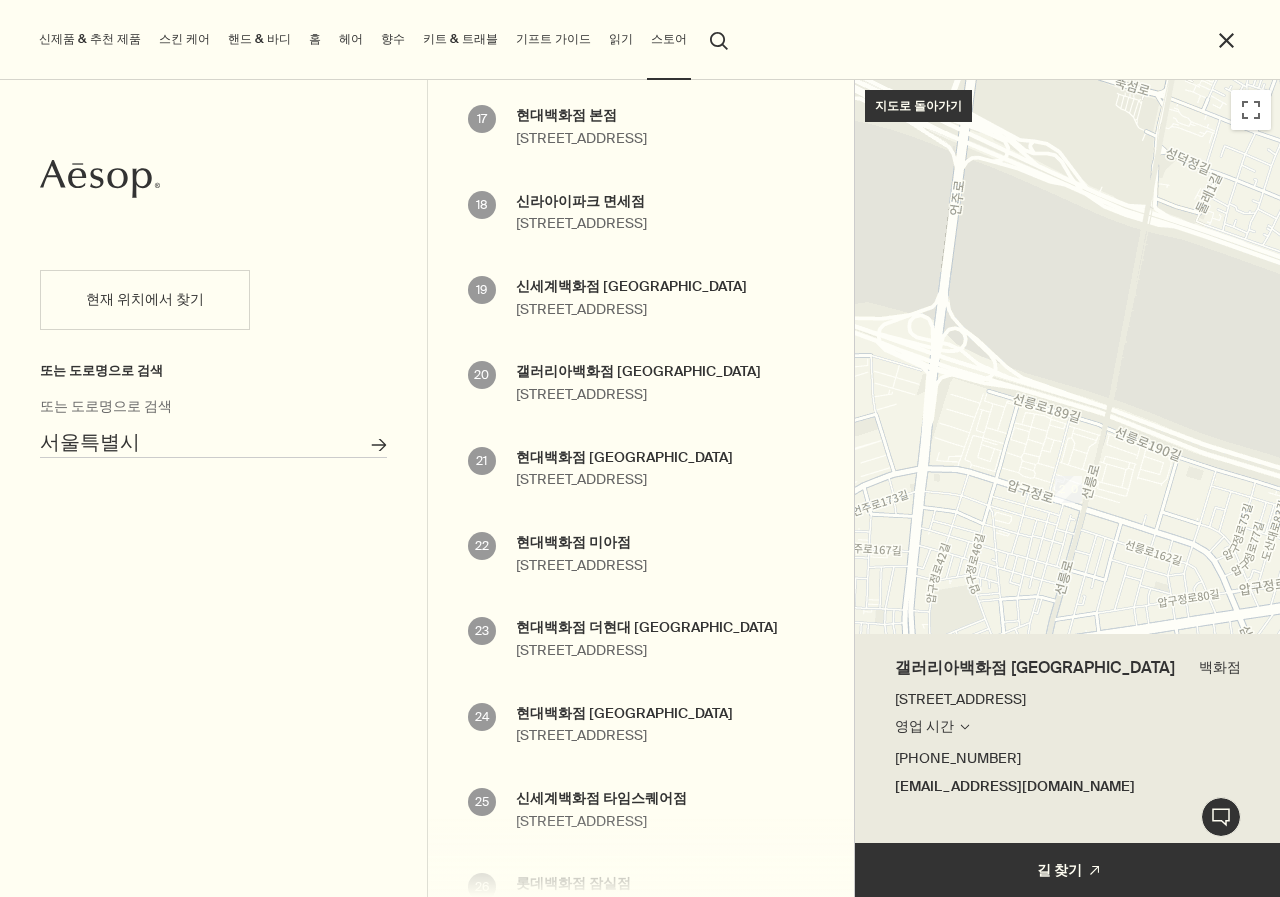 scroll, scrollTop: 1600, scrollLeft: 0, axis: vertical 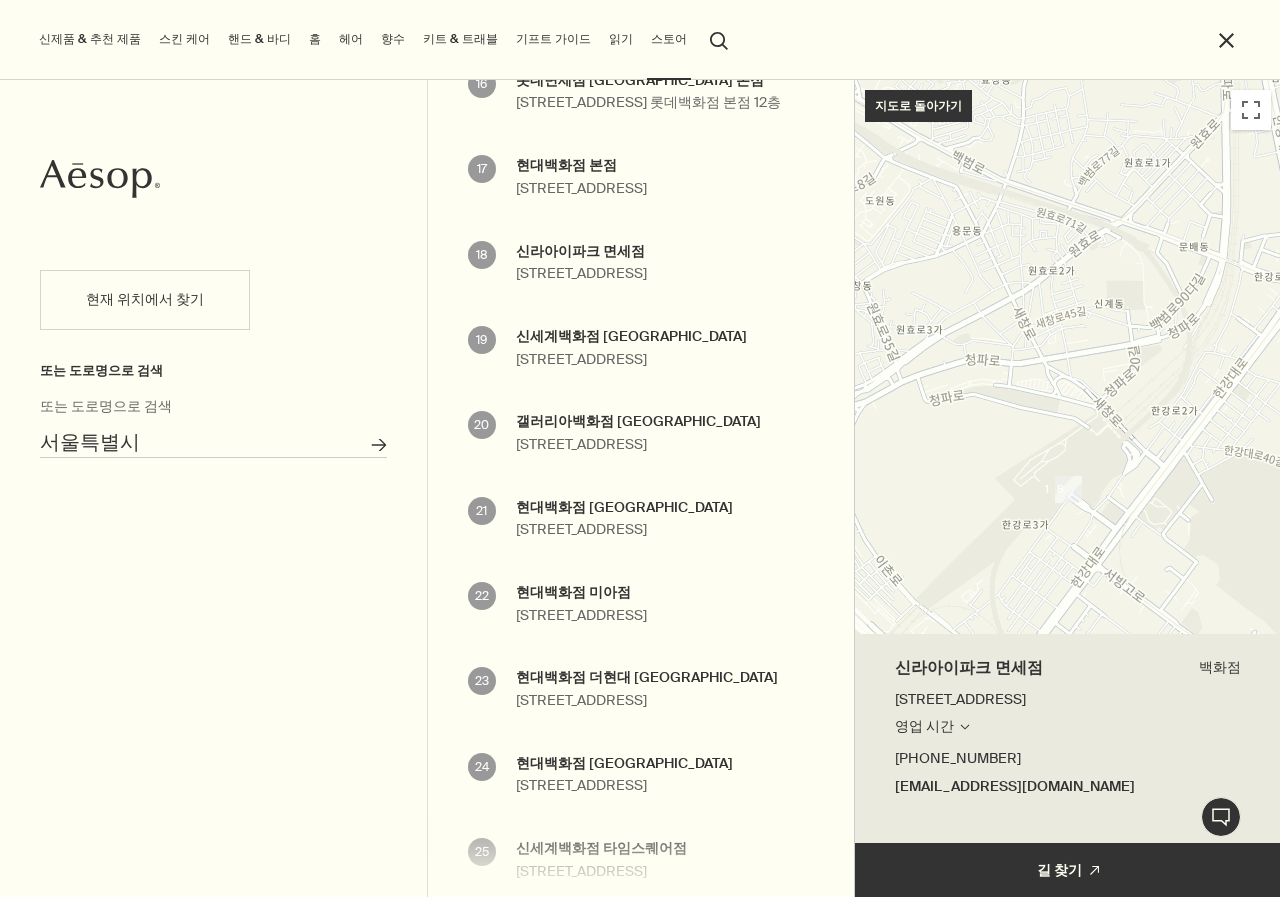 click on "신라아이파크 면세점" at bounding box center (581, 252) 